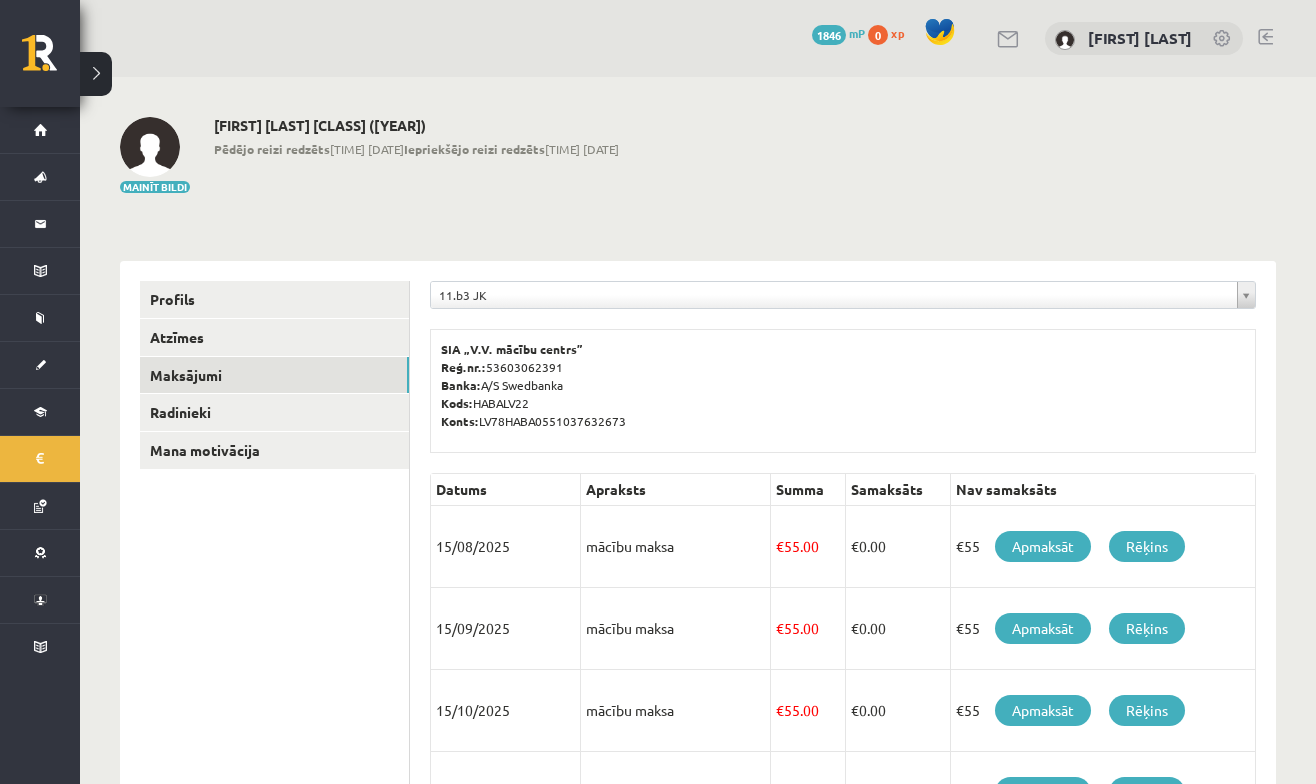 scroll, scrollTop: 412, scrollLeft: 0, axis: vertical 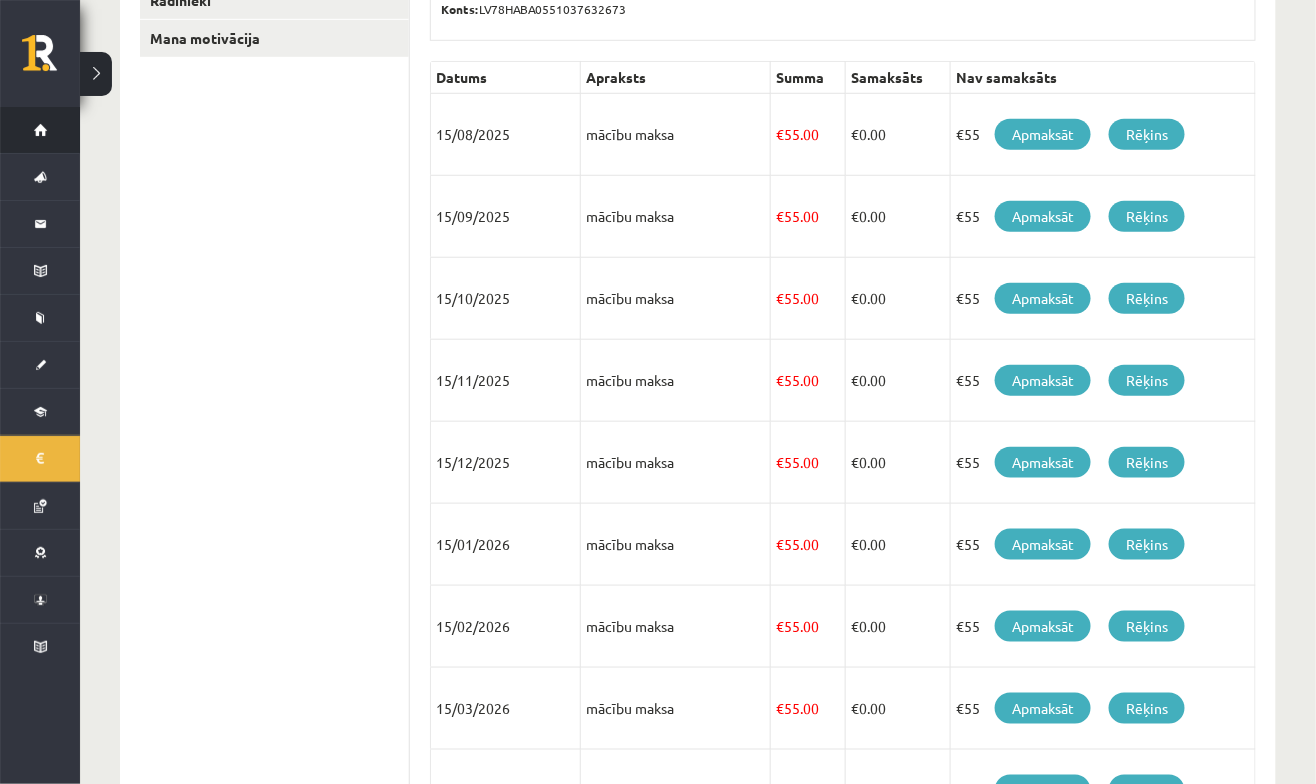click on "Sākums" at bounding box center [40, 130] 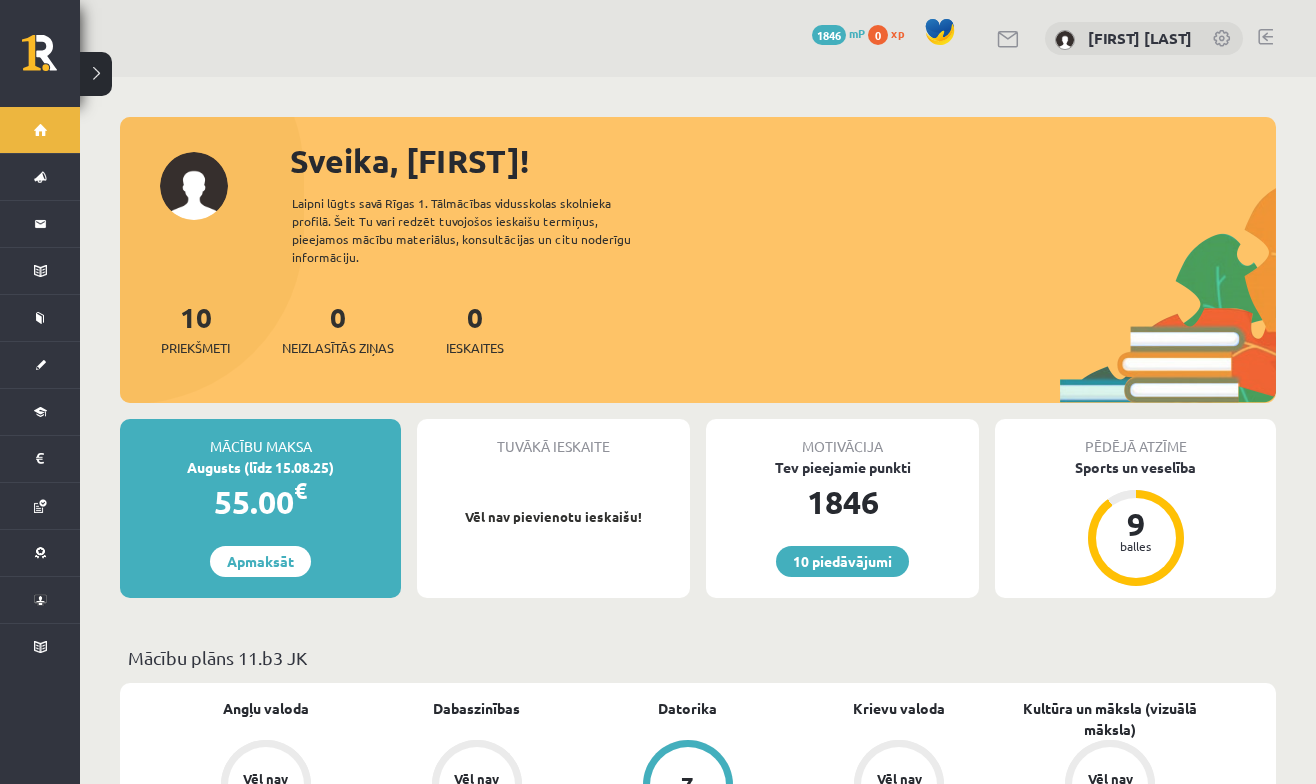 scroll, scrollTop: 0, scrollLeft: 0, axis: both 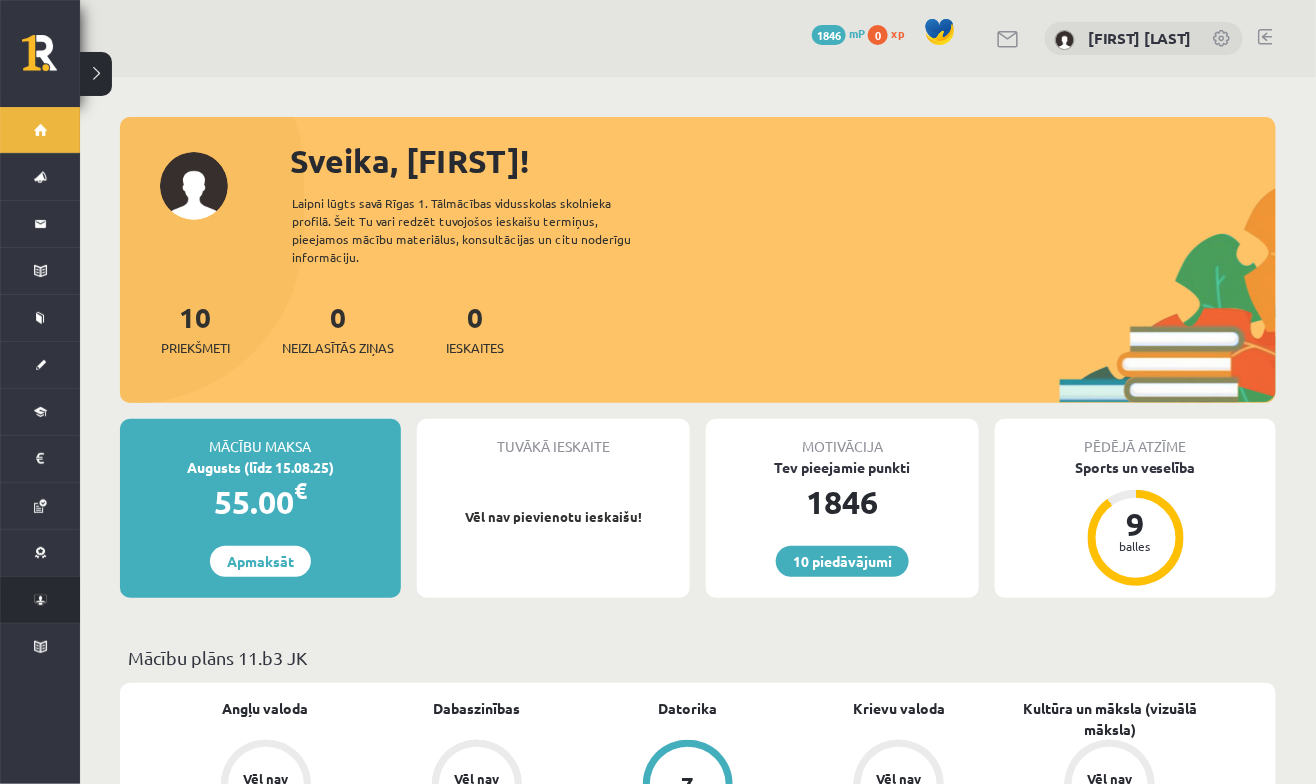 click on "Konferences" at bounding box center [25, 600] 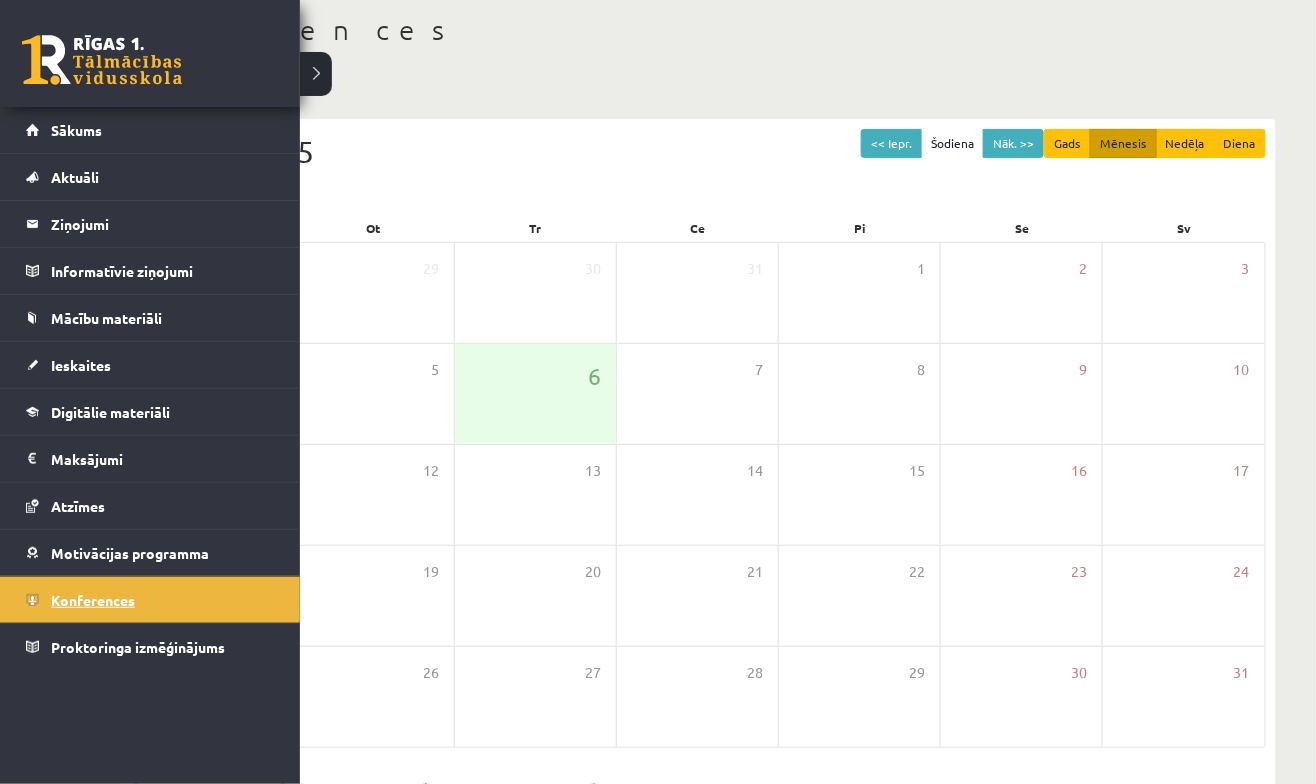 scroll, scrollTop: 108, scrollLeft: 0, axis: vertical 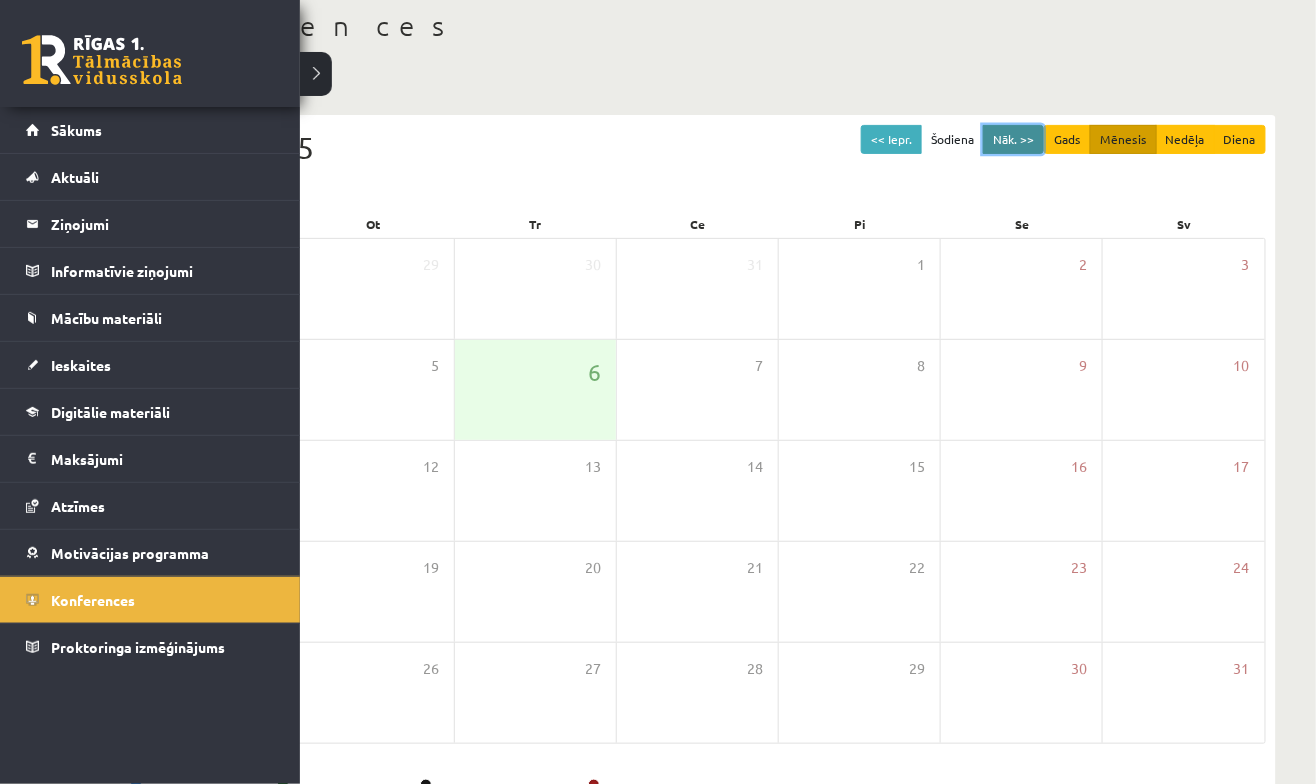 click on "Nāk. >>" at bounding box center [1013, 139] 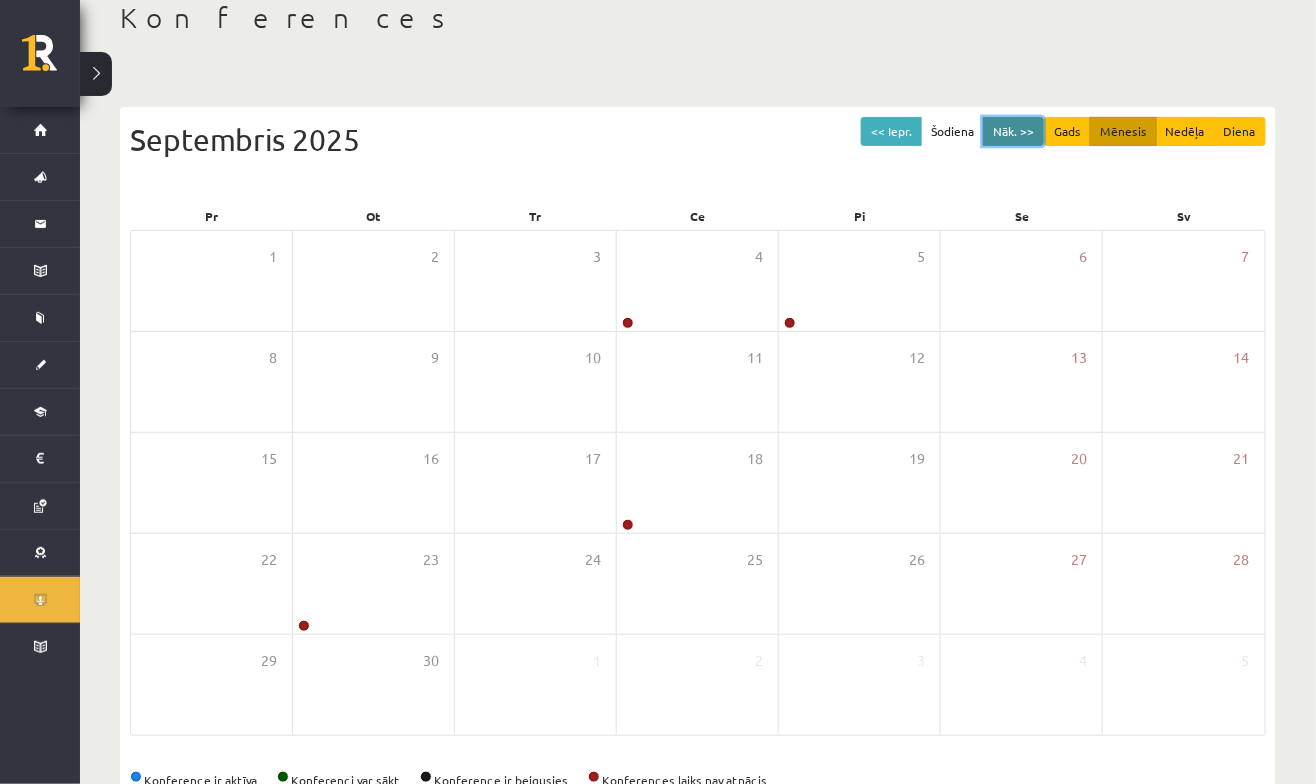 scroll, scrollTop: 169, scrollLeft: 0, axis: vertical 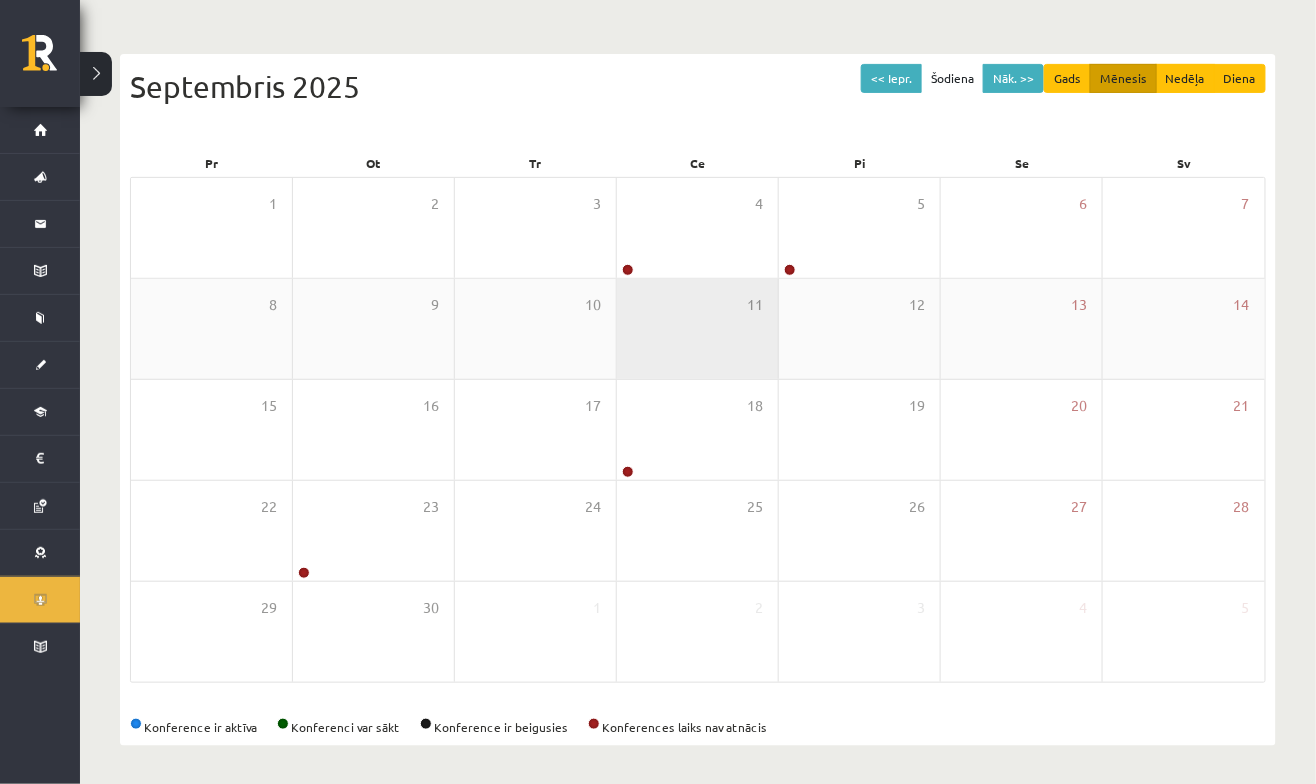 click on "11" at bounding box center (697, 329) 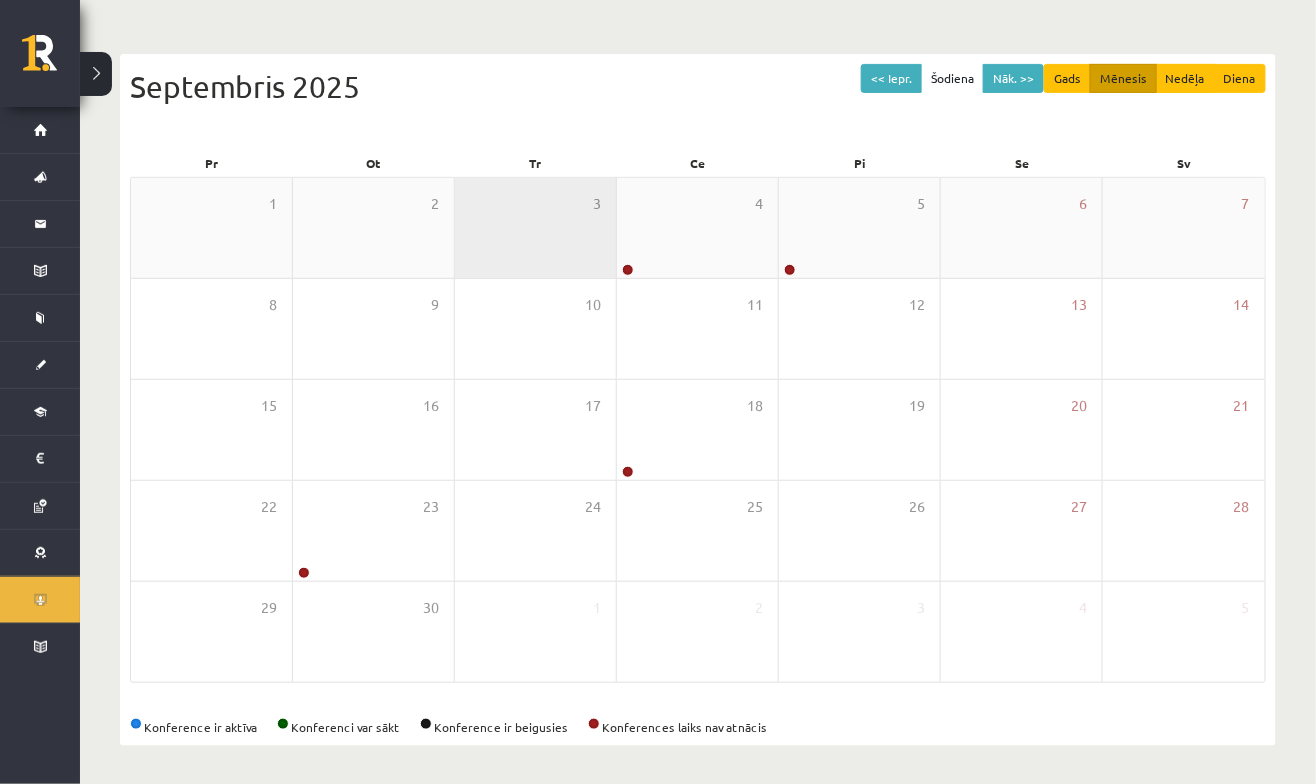 click on "3" at bounding box center (535, 228) 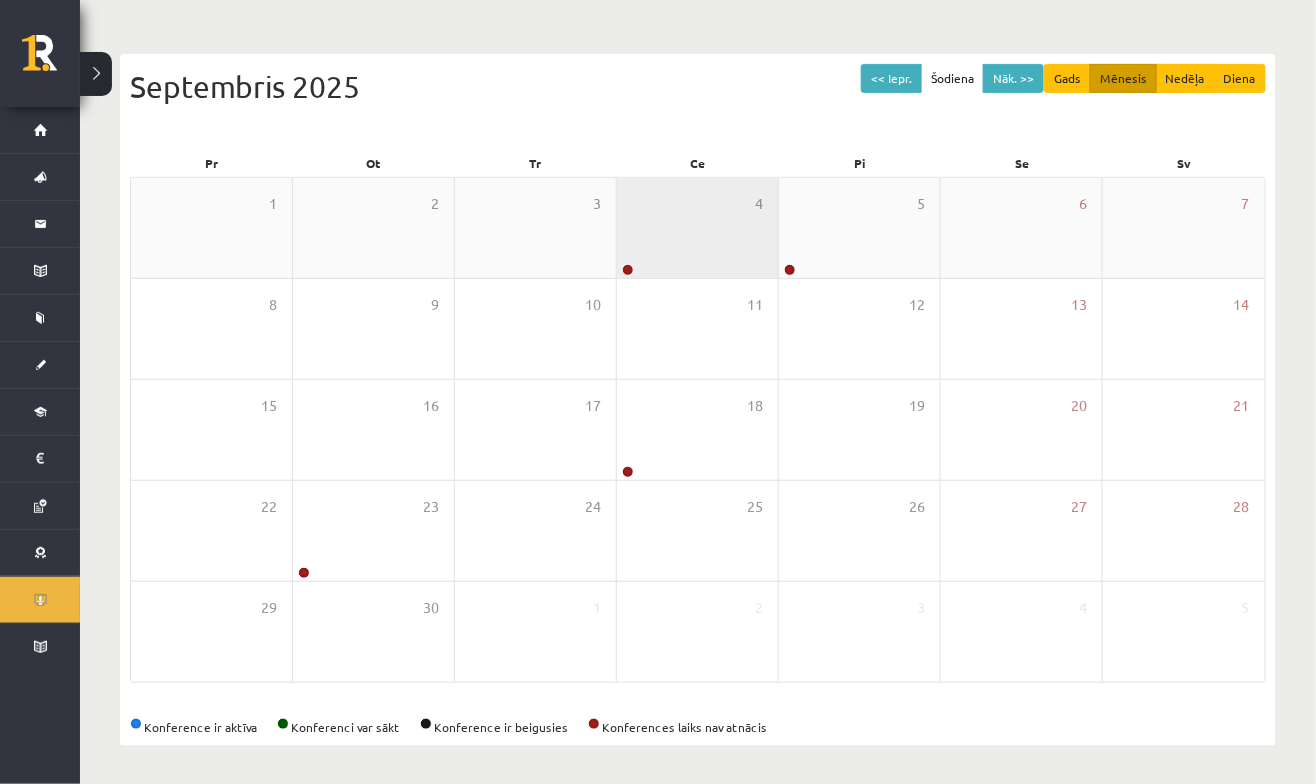 click at bounding box center (628, 270) 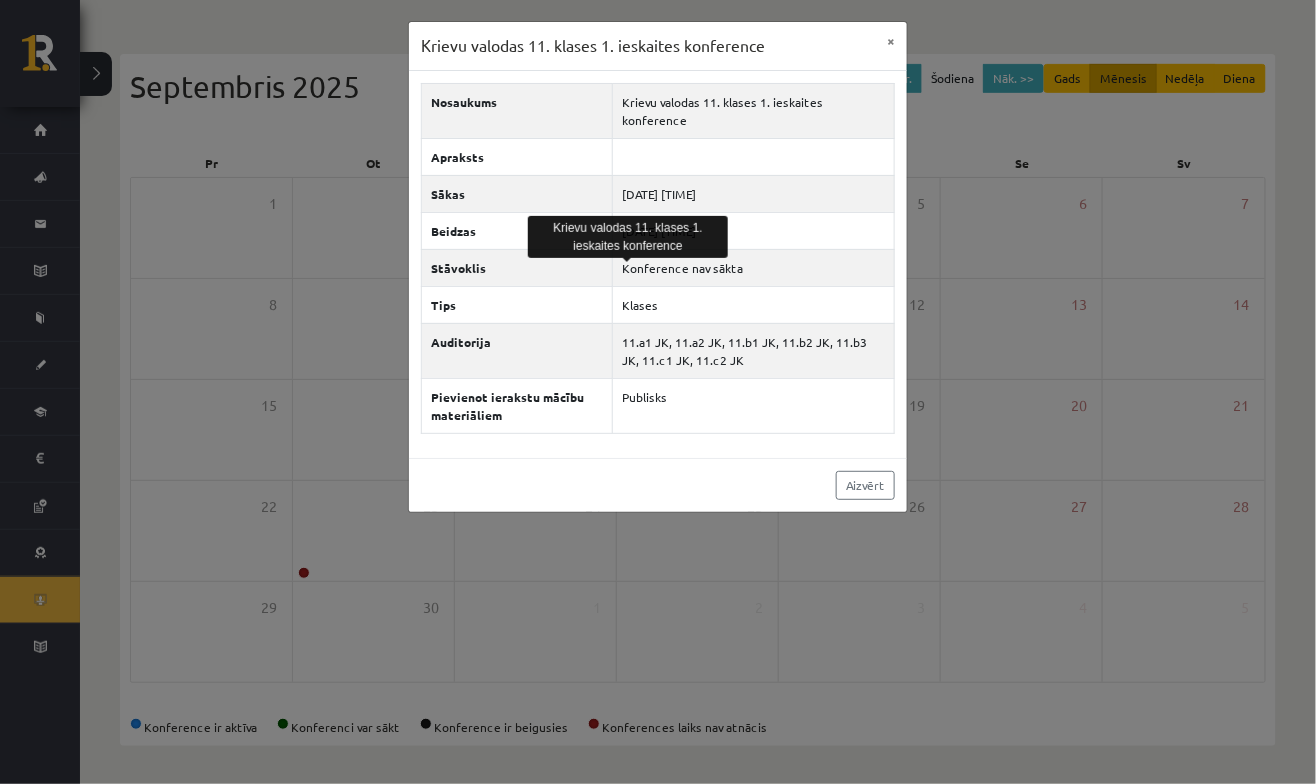 click on "Krievu valodas 11. klases 1. ieskaites konference
×
Nosaukums
Krievu valodas 11. klases 1. ieskaites konference
Apraksts
Sākas
[DATE] [TIME]
Beidzas
[DATE] [TIME]
Stāvoklis
Konference nav sākta
Tips
Klases
Auditorija
11.a1 JK, 11.a2 JK, 11.b1 JK, 11.b2 JK, 11.b3 JK, 11.c1 JK, 11.c2 JK
Pievienot ierakstu mācību materiāliem
Publisks
Aizvērt" at bounding box center [658, 392] 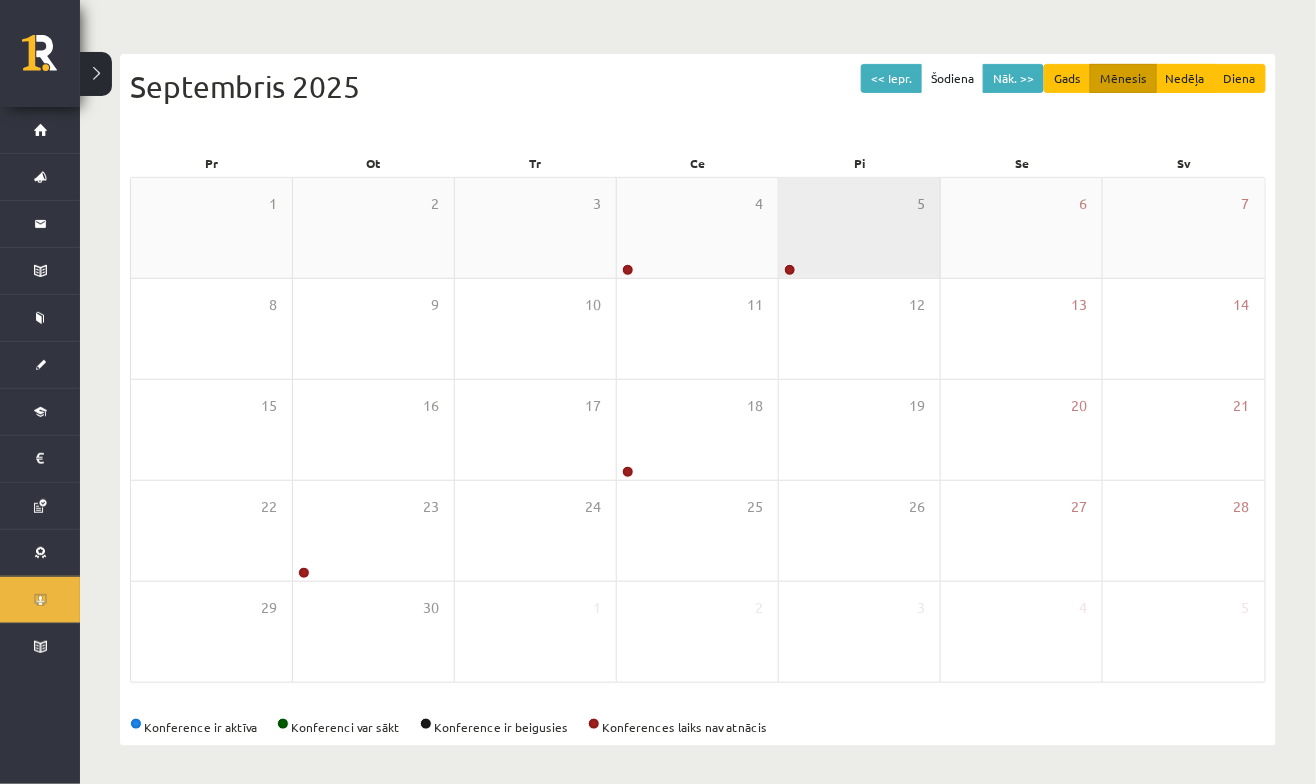 click at bounding box center [790, 270] 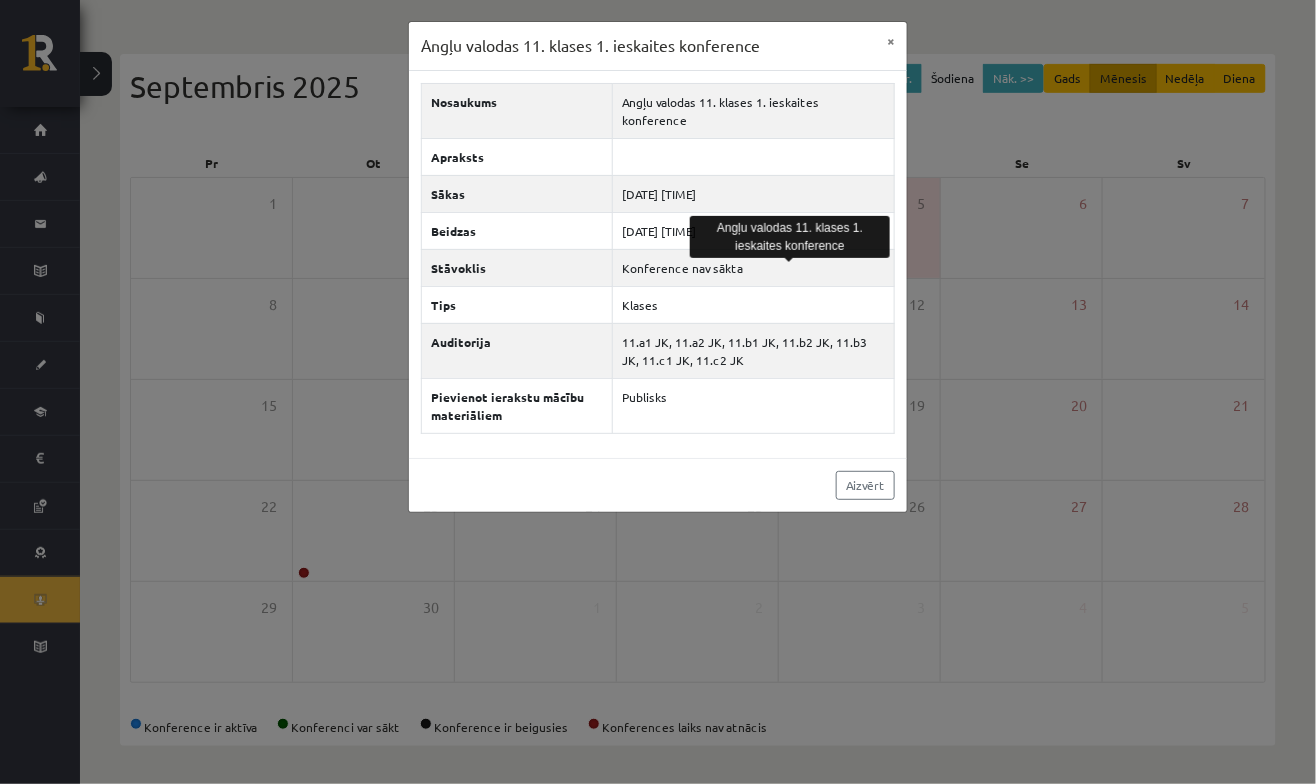 click on "Angļu valodas 11. klases 1. ieskaites konference
×
Nosaukums
Angļu valodas 11. klases 1. ieskaites konference
Apraksts
Sākas
[DATE] [TIME]
Beidzas
[DATE] [TIME]
Stāvoklis
Konference nav sākta
Tips
Klases
Auditorija
11.a1 JK, 11.a2 JK, 11.b1 JK, 11.b2 JK, 11.b3 JK, 11.c1 JK, 11.c2 JK
Pievienot ierakstu mācību materiāliem
Publisks
Aizvērt" at bounding box center (658, 392) 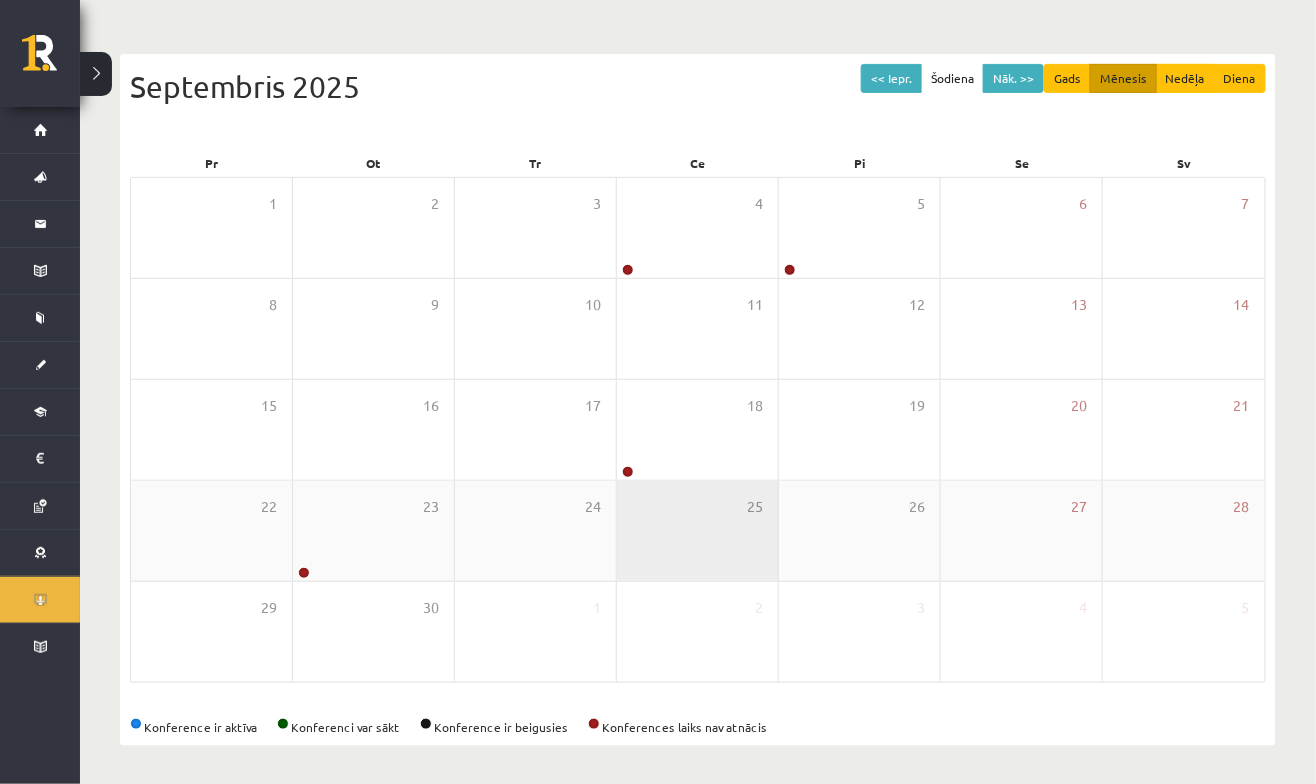 click on "25" at bounding box center (697, 531) 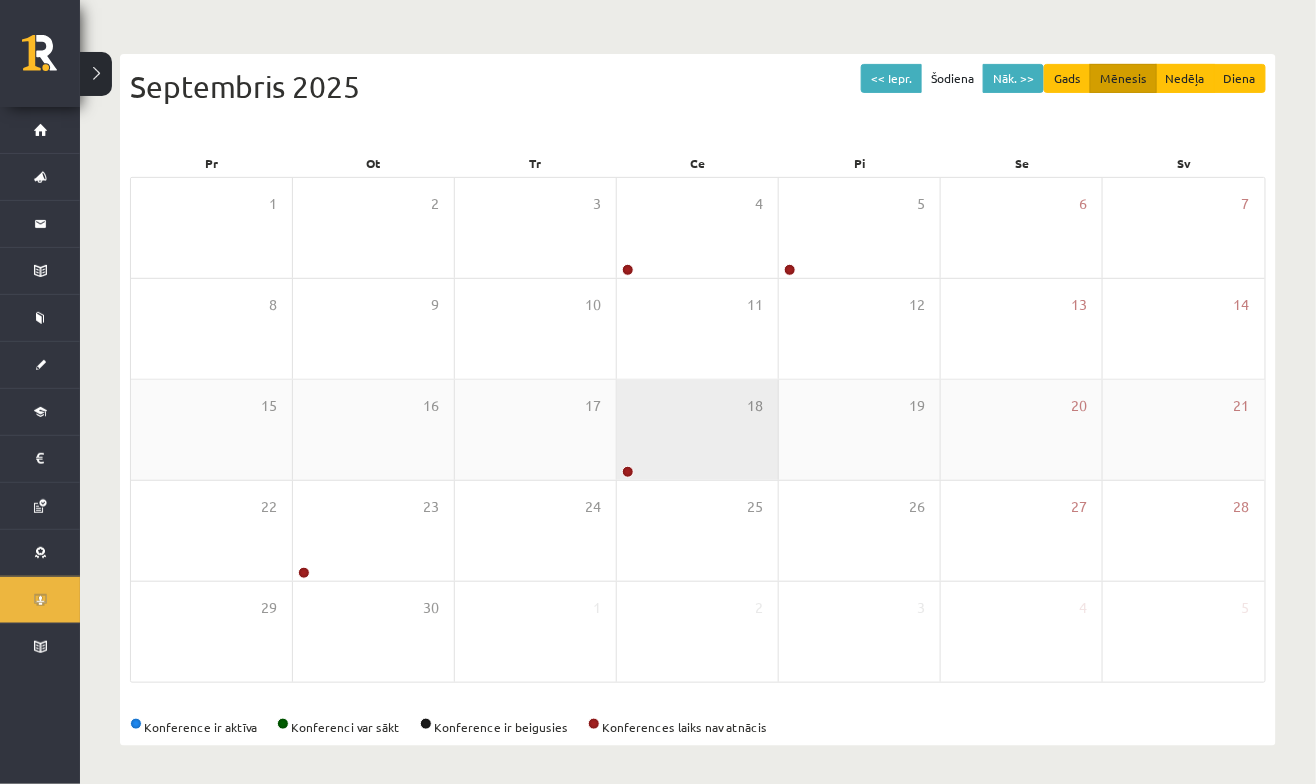click at bounding box center [628, 472] 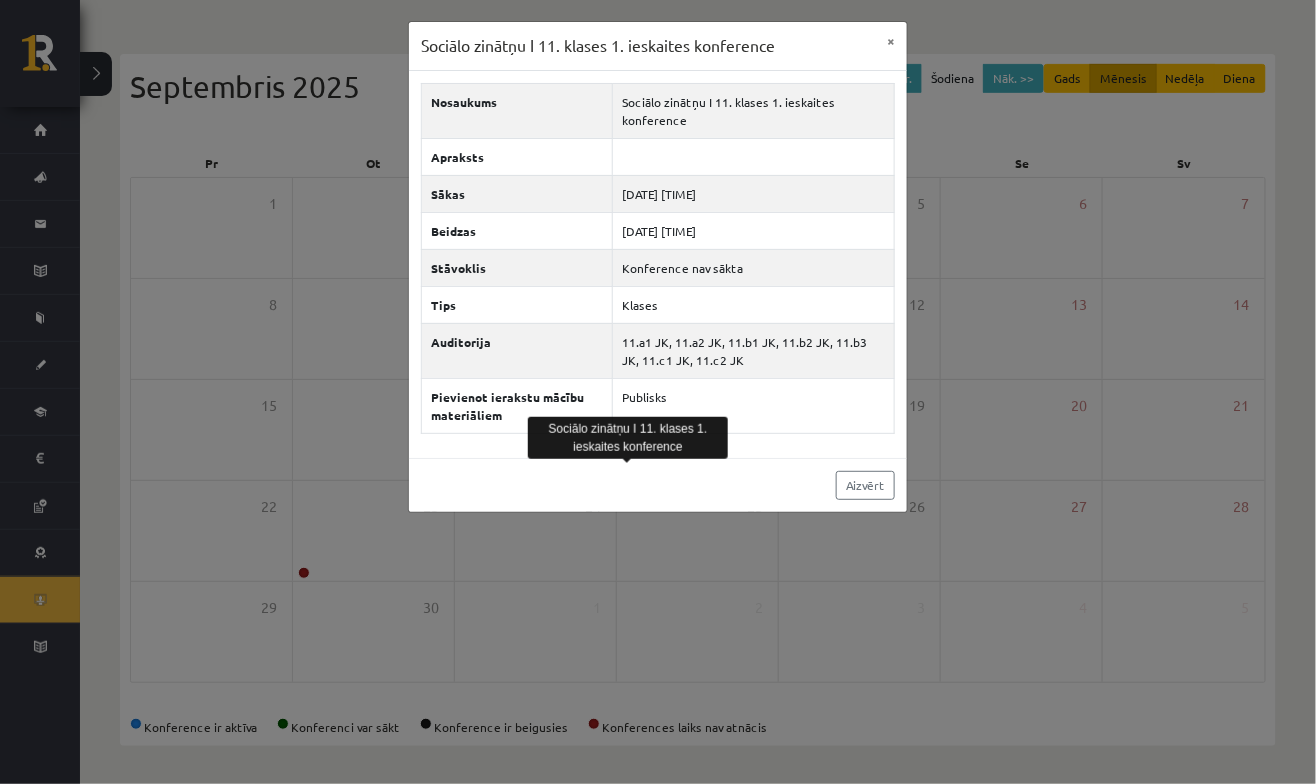 click on "Sociālo zinātņu I 11. klases 1. ieskaites konference
×
Nosaukums
Sociālo zinātņu I 11. klases 1. ieskaites konference
Apraksts
Sākas
[DATE] [TIME]
Beidzas
[DATE] [TIME]
Stāvoklis
Konference nav sākta
Tips
Klases
Auditorija
11.a1 JK, 11.a2 JK, 11.b1 JK, 11.b2 JK, 11.b3 JK, 11.c1 JK, 11.c2 JK
Pievienot ierakstu mācību materiāliem
Publisks
Aizvērt" at bounding box center [658, 392] 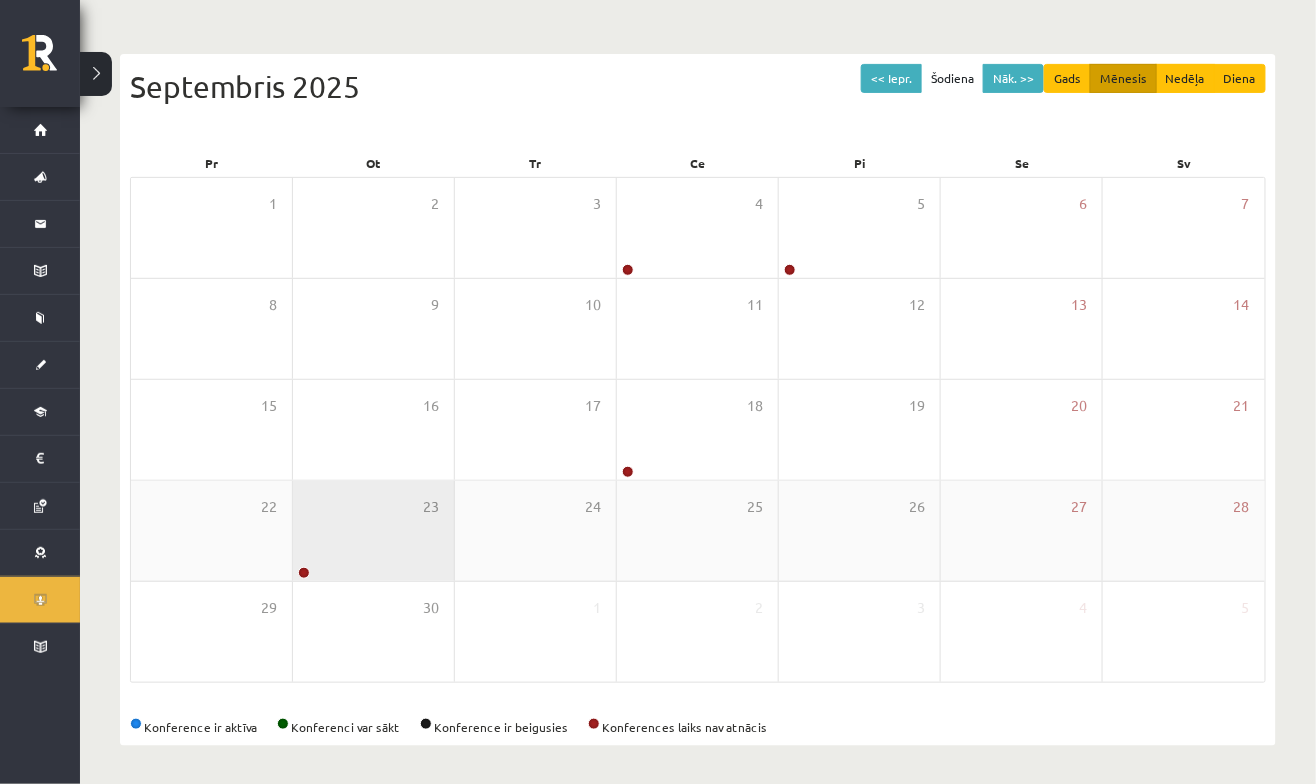 click at bounding box center (302, 574) 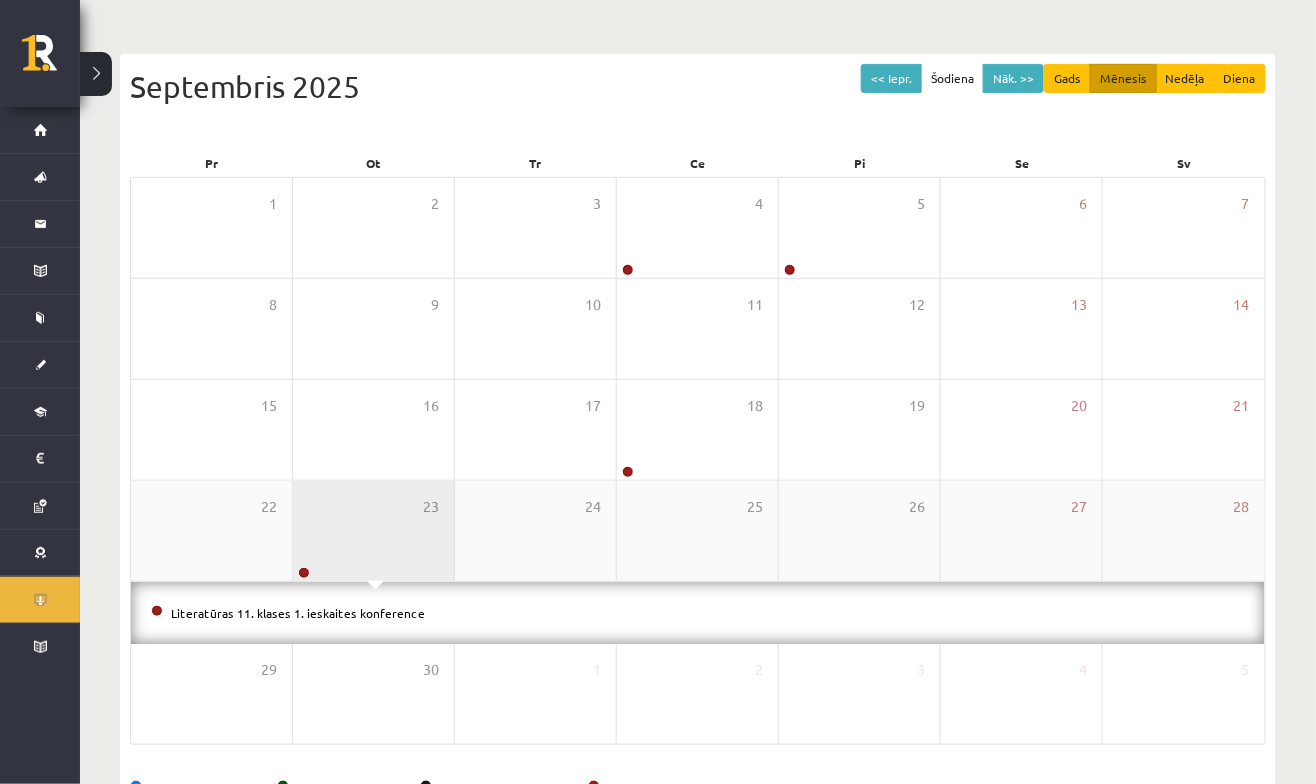 click on "23" at bounding box center (373, 531) 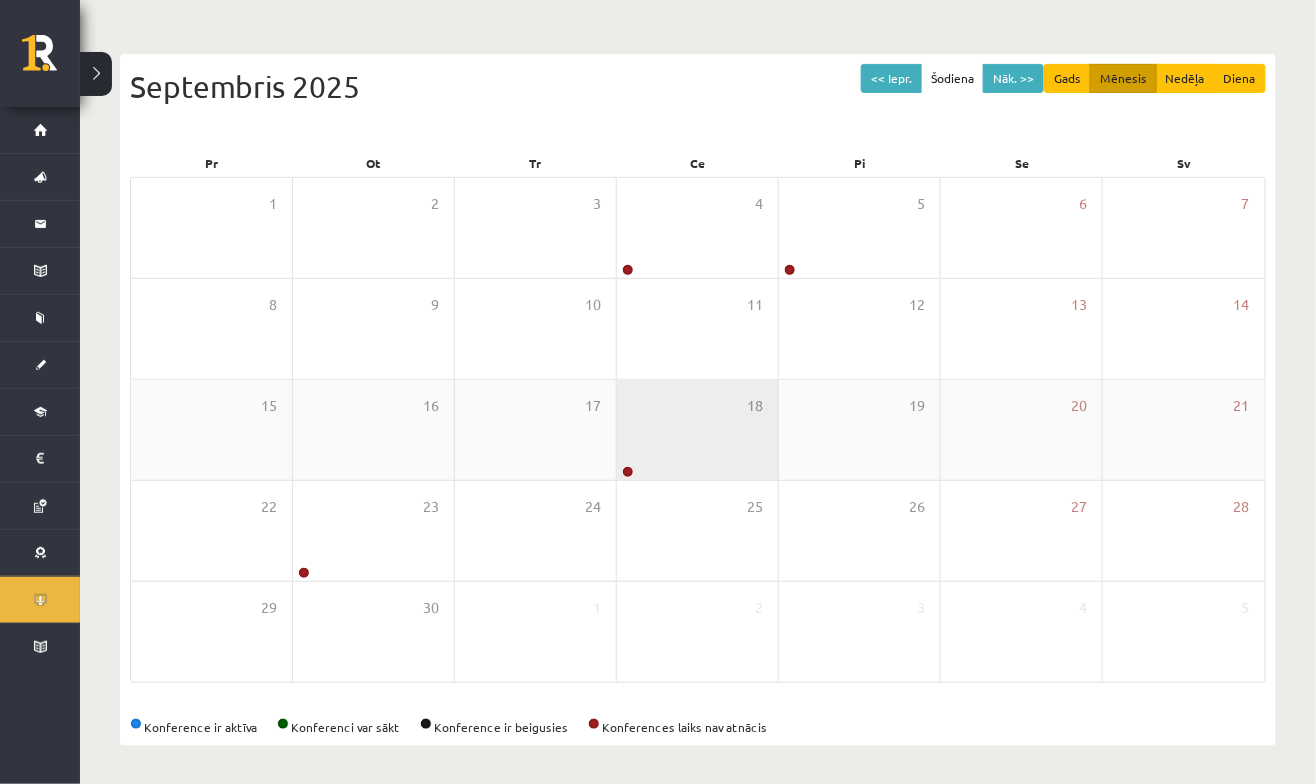 click at bounding box center (628, 472) 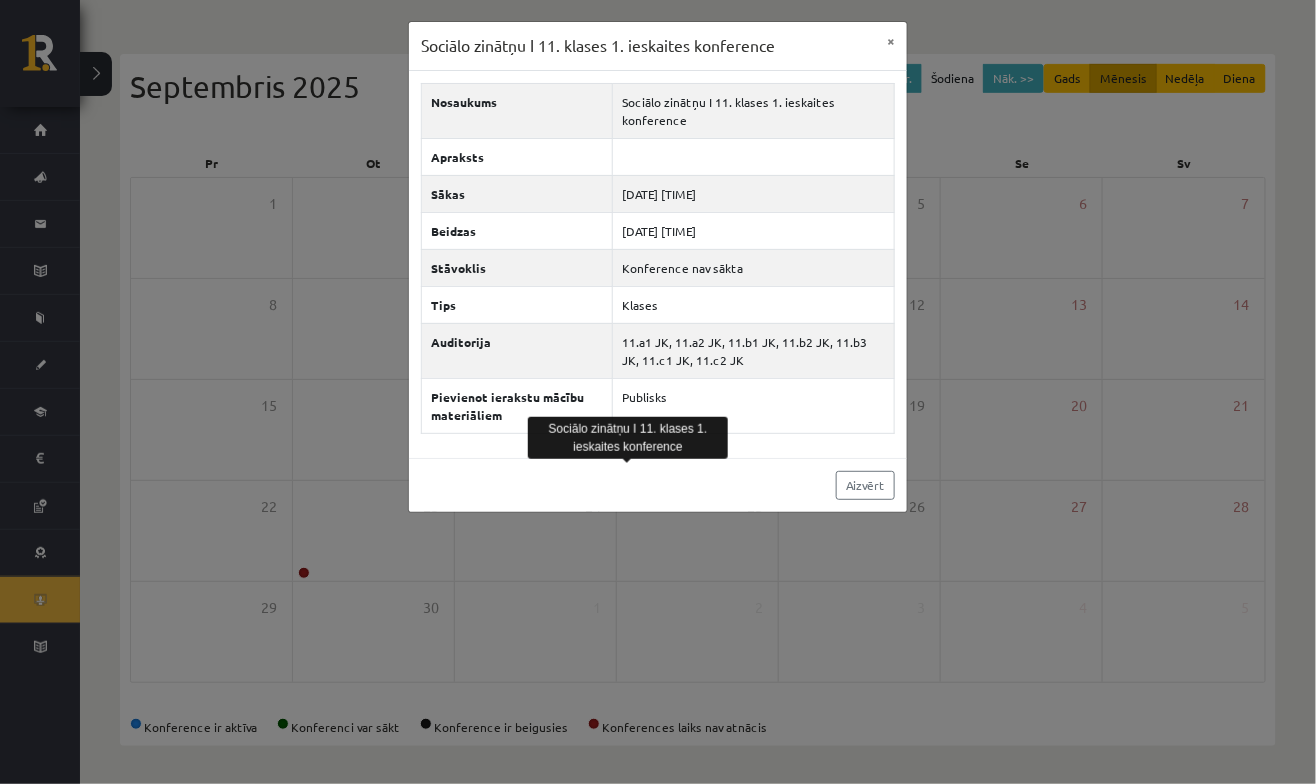 click on "Sociālo zinātņu I 11. klases 1. ieskaites konference
×
Nosaukums
Sociālo zinātņu I 11. klases 1. ieskaites konference
Apraksts
Sākas
[DATE] [TIME]
Beidzas
[DATE] [TIME]
Stāvoklis
Konference nav sākta
Tips
Klases
Auditorija
11.a1 JK, 11.a2 JK, 11.b1 JK, 11.b2 JK, 11.b3 JK, 11.c1 JK, 11.c2 JK
Pievienot ierakstu mācību materiāliem
Publisks
Aizvērt" at bounding box center [658, 392] 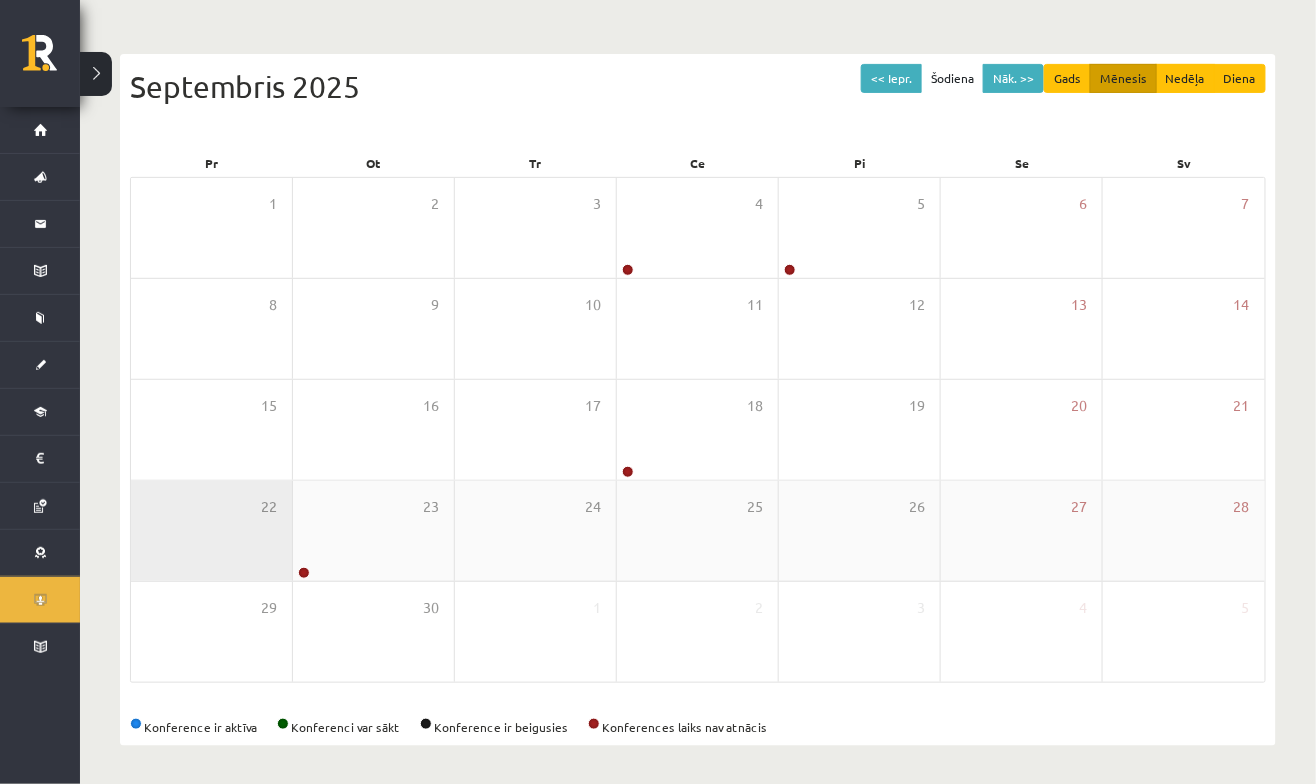 click on "22" at bounding box center (211, 531) 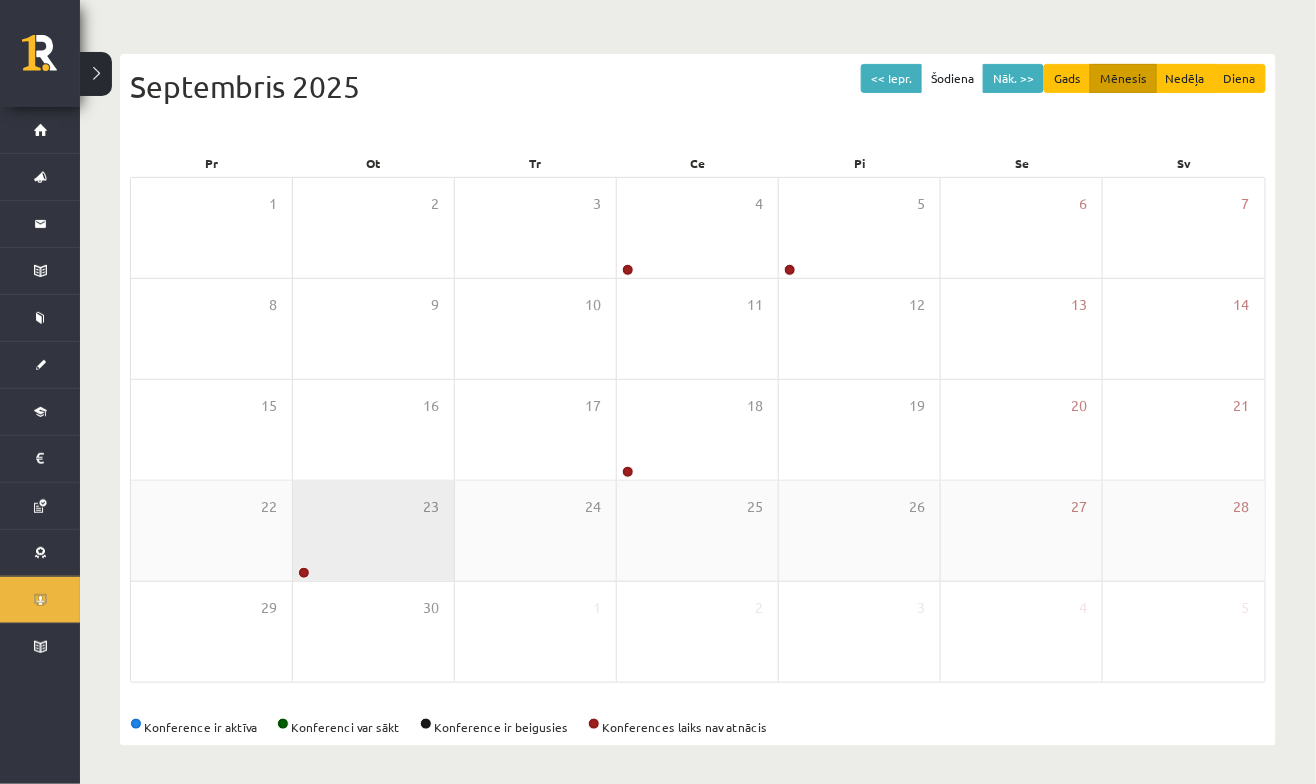 click at bounding box center [304, 573] 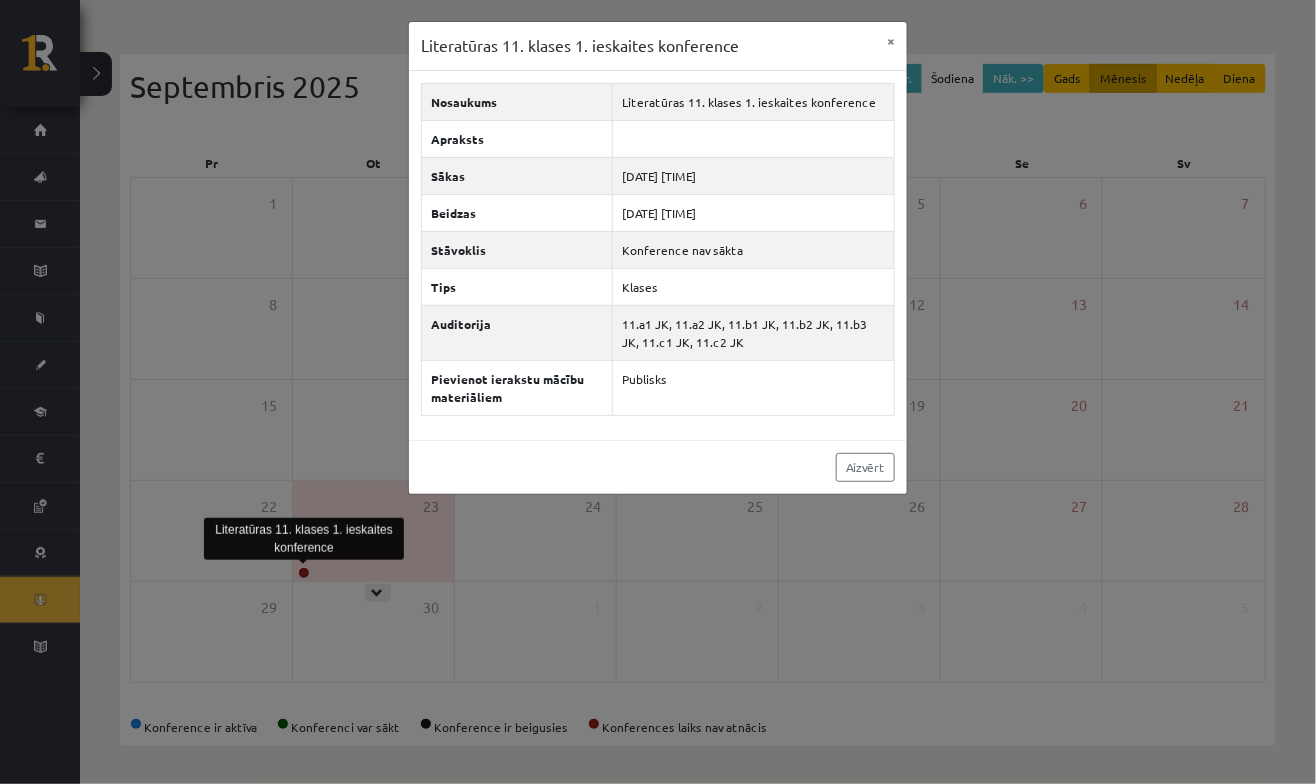 click on "Literatūras  11. klases 1. ieskaites konference
×
Nosaukums
Literatūras  11. klases 1. ieskaites konference
Apraksts
Sākas
[DATE] [TIME]
Beidzas
[DATE] [TIME]
Stāvoklis
Konference nav sākta
Tips
Klases
Auditorija
11.a1 JK, 11.a2 JK, 11.b1 JK, 11.b2 JK, 11.b3 JK, 11.c1 JK, 11.c2 JK
Pievienot ierakstu mācību materiāliem
Publisks
Aizvērt" at bounding box center [658, 392] 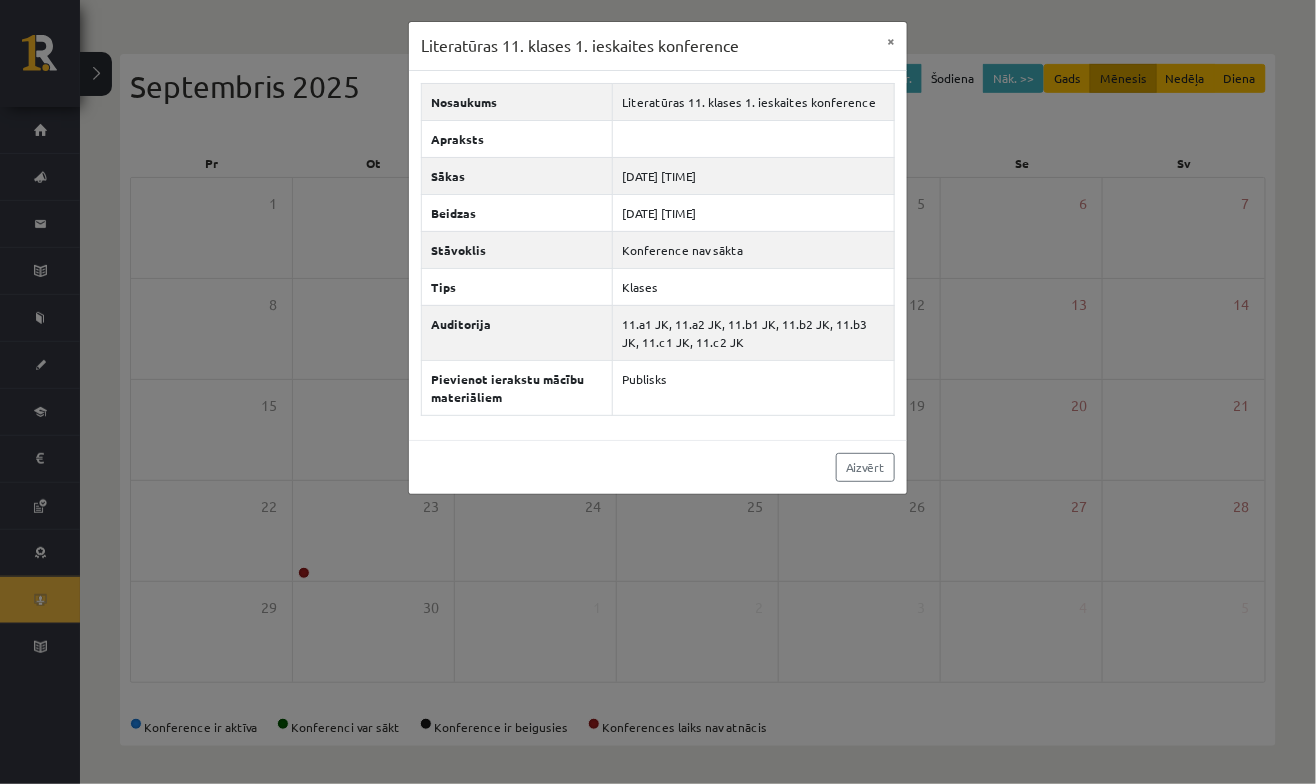 click on "Literatūras  11. klases 1. ieskaites konference
×
Nosaukums
Literatūras  11. klases 1. ieskaites konference
Apraksts
Sākas
[DATE] [TIME]
Beidzas
[DATE] [TIME]
Stāvoklis
Konference nav sākta
Tips
Klases
Auditorija
11.a1 JK, 11.a2 JK, 11.b1 JK, 11.b2 JK, 11.b3 JK, 11.c1 JK, 11.c2 JK
Pievienot ierakstu mācību materiāliem
Publisks
Aizvērt" at bounding box center (658, 392) 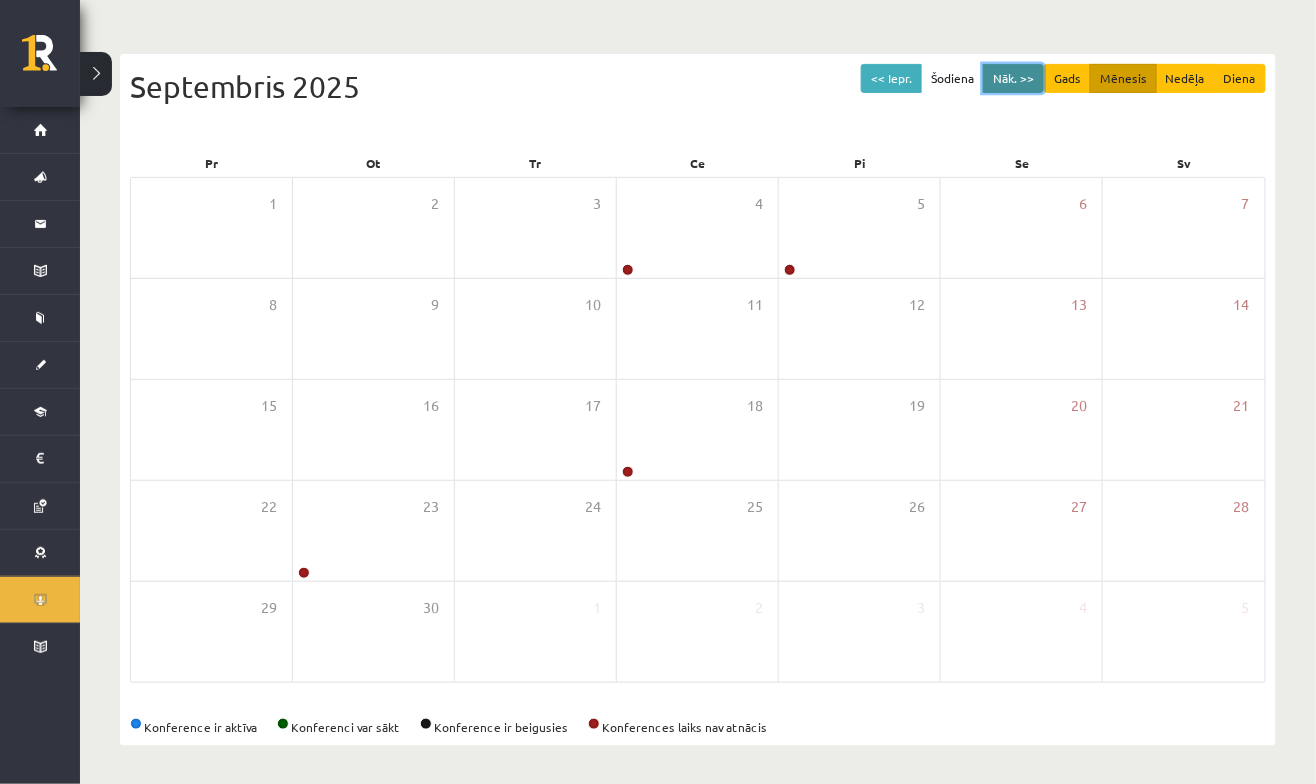 click on "Nāk. >>" at bounding box center [1013, 78] 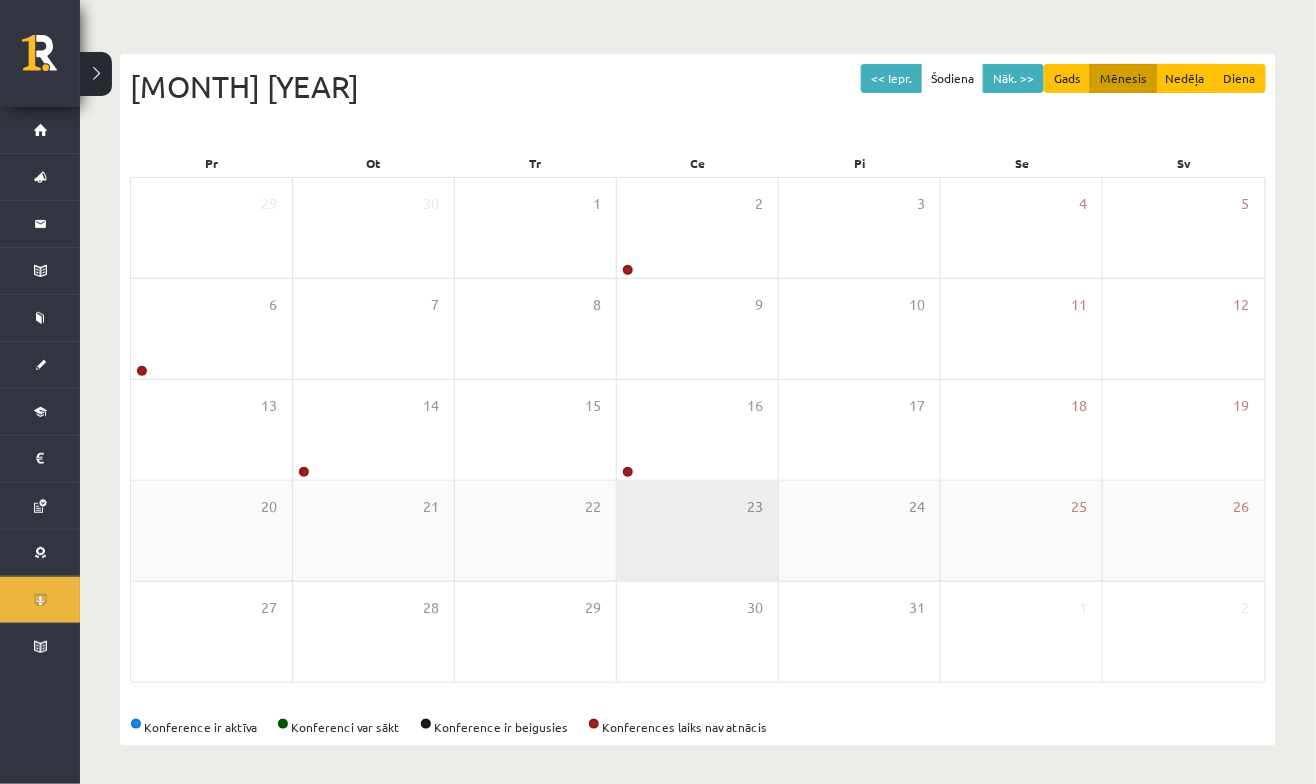 click on "23" at bounding box center [697, 531] 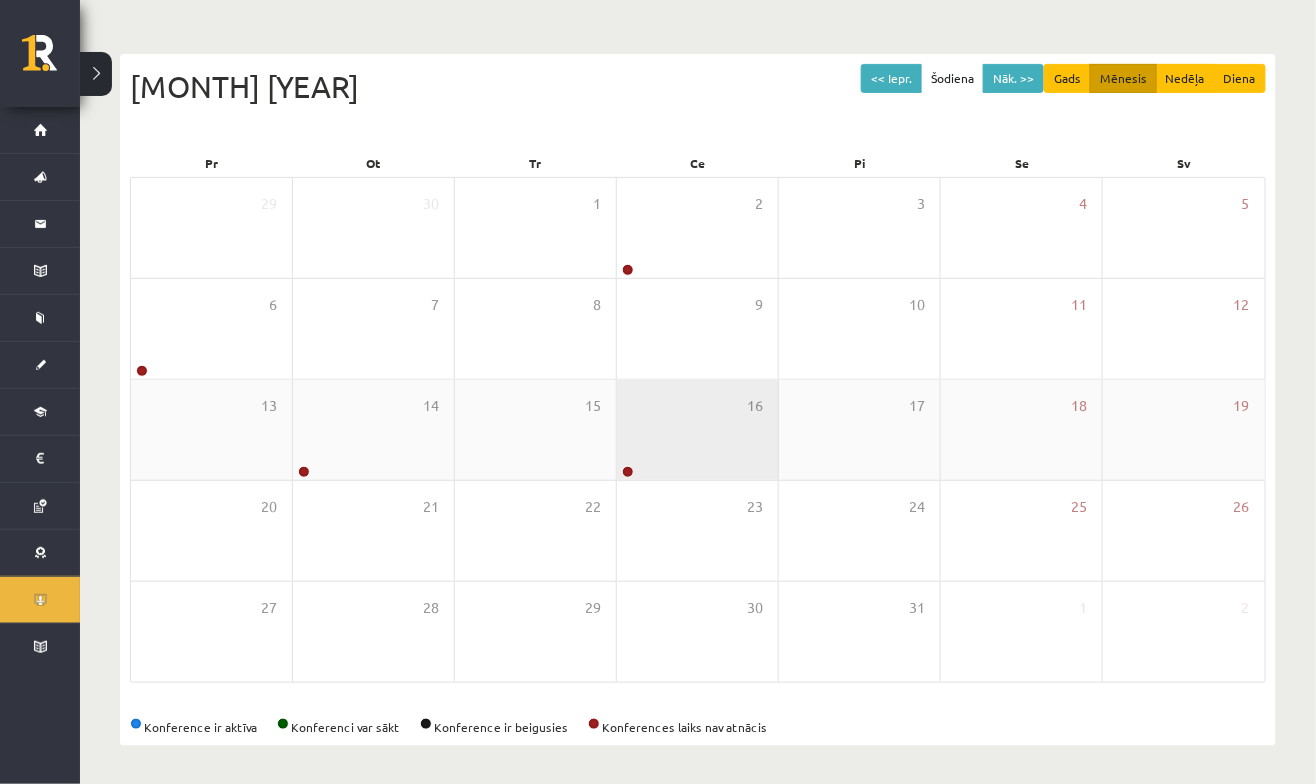 click at bounding box center (628, 472) 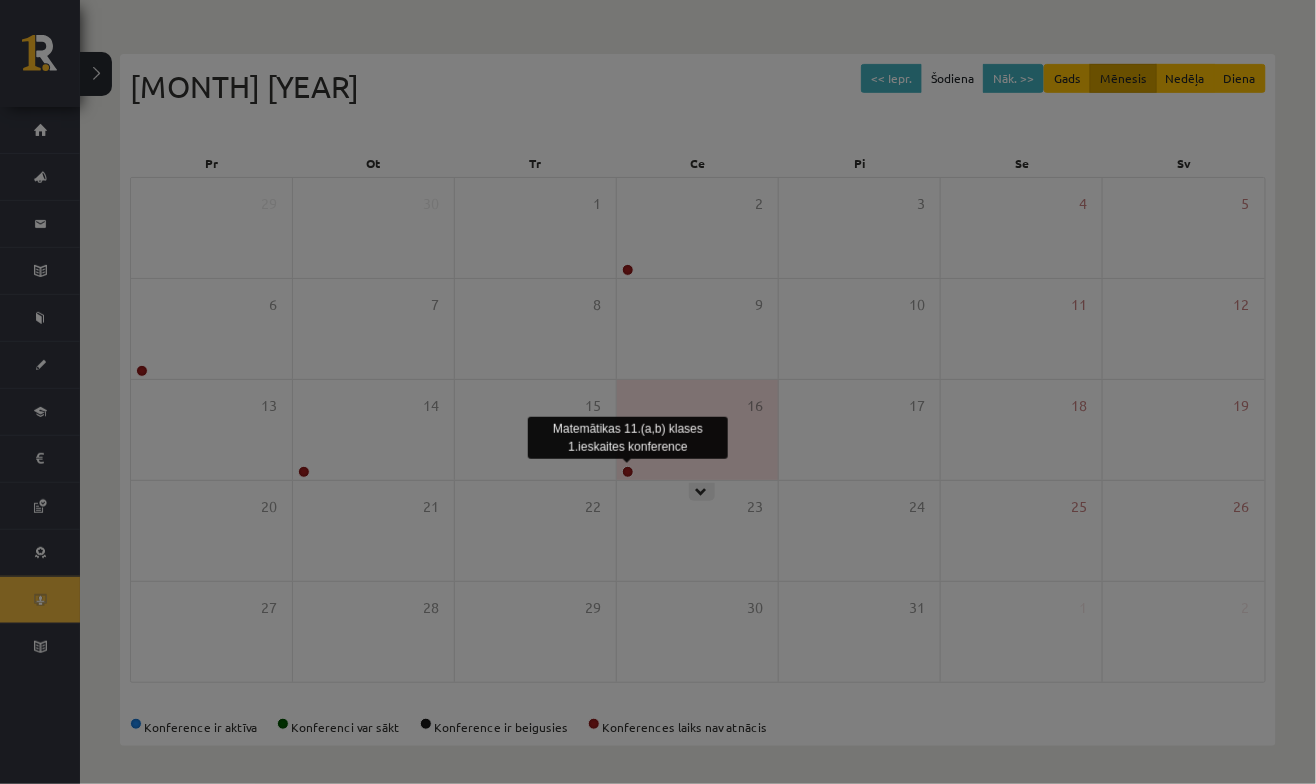 click at bounding box center [628, 461] 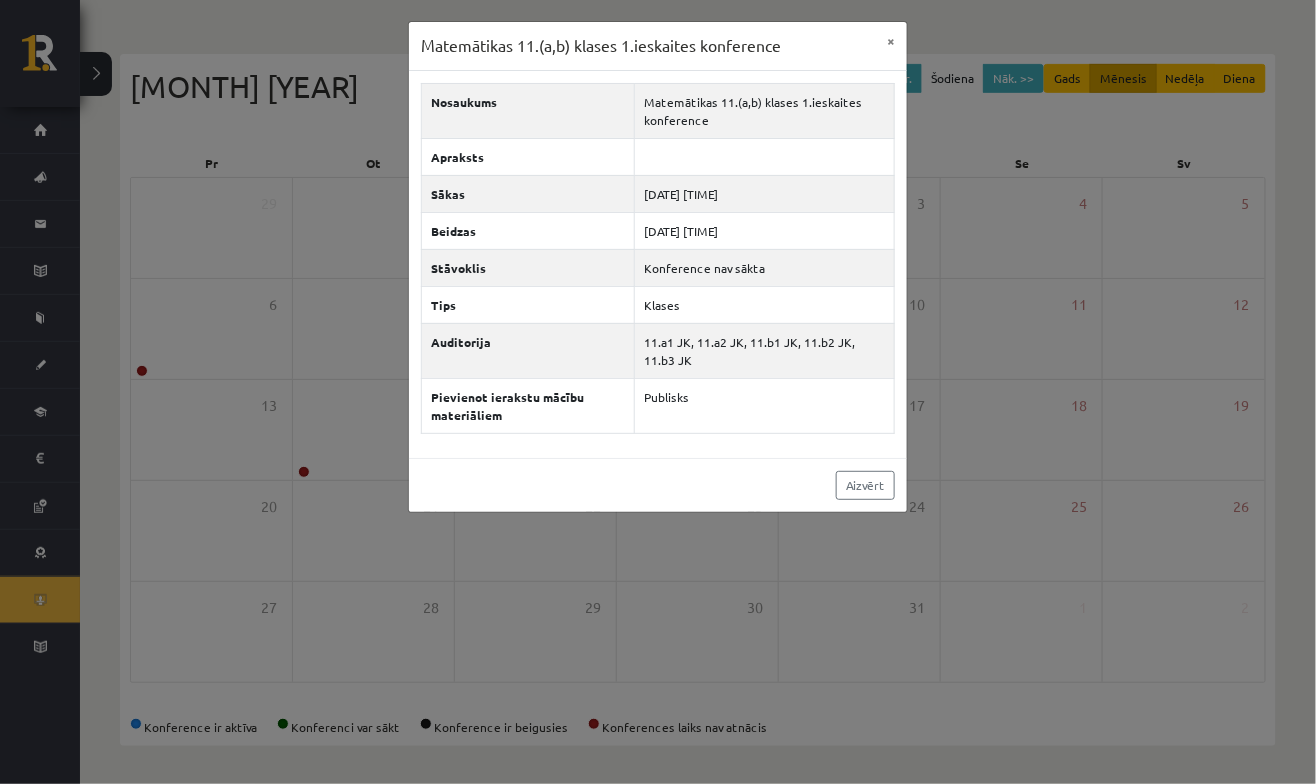 click on "Matemātikas 11.(a,b) klases 1.ieskaites konference
×
Nosaukums
Matemātikas 11.(a,b) klases 1.ieskaites konference
Apraksts
Sākas
[DATE] [TIME]
Beidzas
[DATE] [TIME]
Stāvoklis
Konference nav sākta
Tips
Klases
Auditorija
11.a1 JK, 11.a2 JK, 11.b1 JK, 11.b2 JK, 11.b3 JK
Pievienot ierakstu mācību materiāliem
Publisks
Aizvērt" at bounding box center [658, 392] 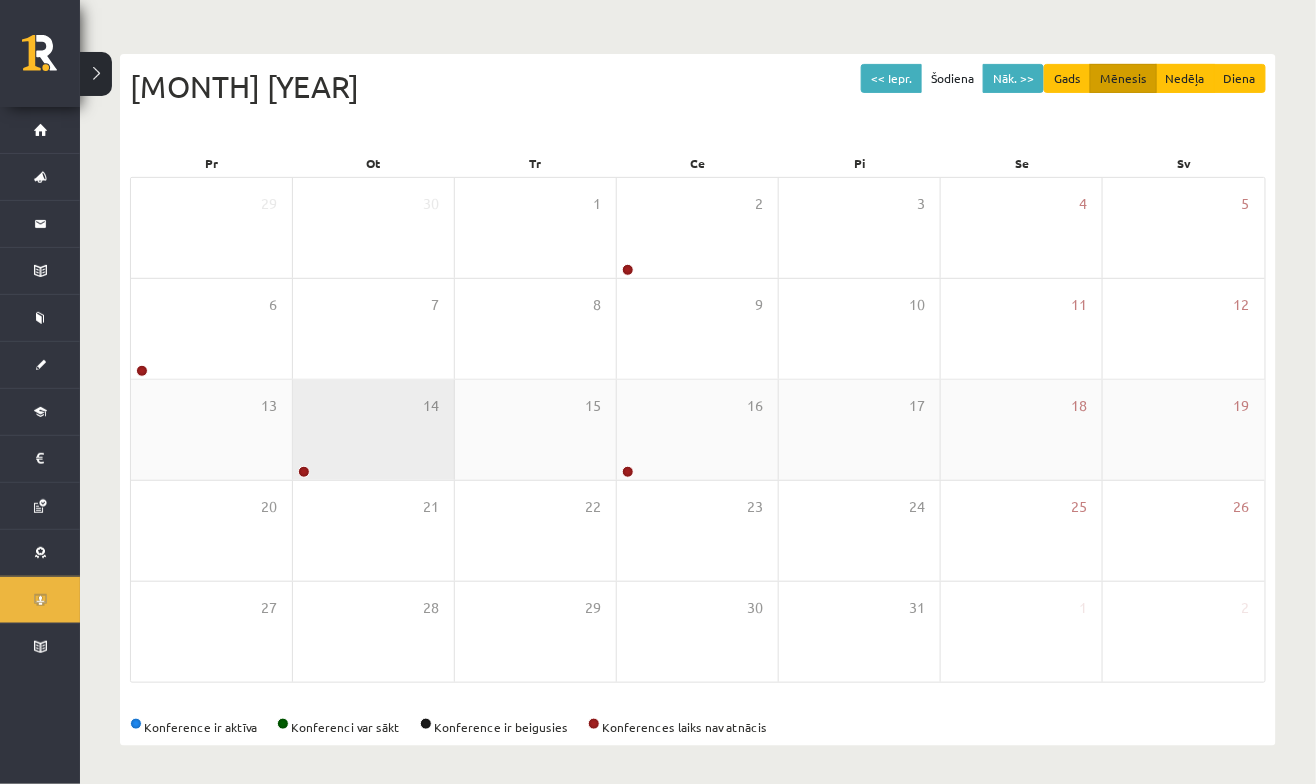 click at bounding box center (304, 472) 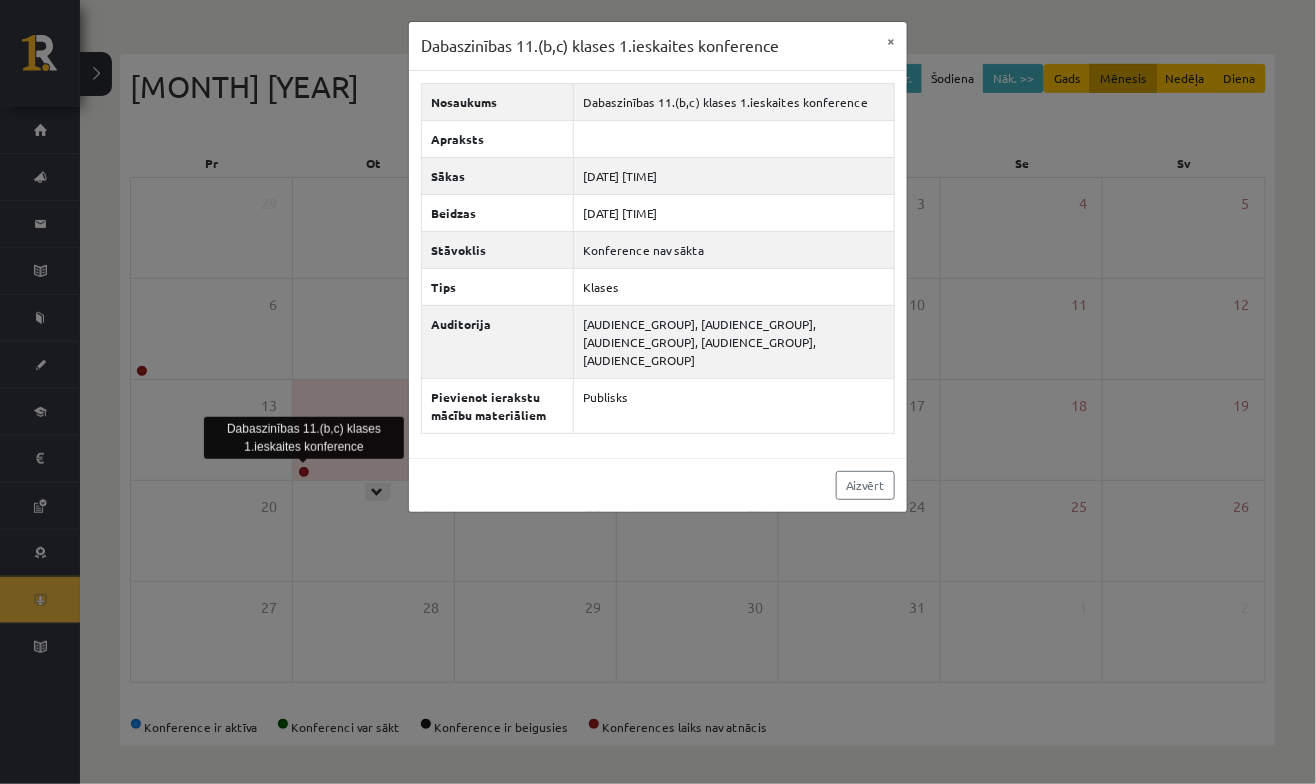 click on "Dabaszinības 11.(b,c) klases 1.ieskaites konference
×
Nosaukums
Dabaszinības 11.(b,c) klases 1.ieskaites konference
Apraksts
Sākas
[DATE] [TIME]
Beidzas
[DATE] [TIME]
Stāvoklis
Konference nav sākta
Tips
Klases
Auditorija
11.b1 JK, 11.b2 JK, 11.b3 JK, 11.c1 JK, 11.c2 JK
Pievienot ierakstu mācību materiāliem
Publisks
Aizvērt" at bounding box center (658, 392) 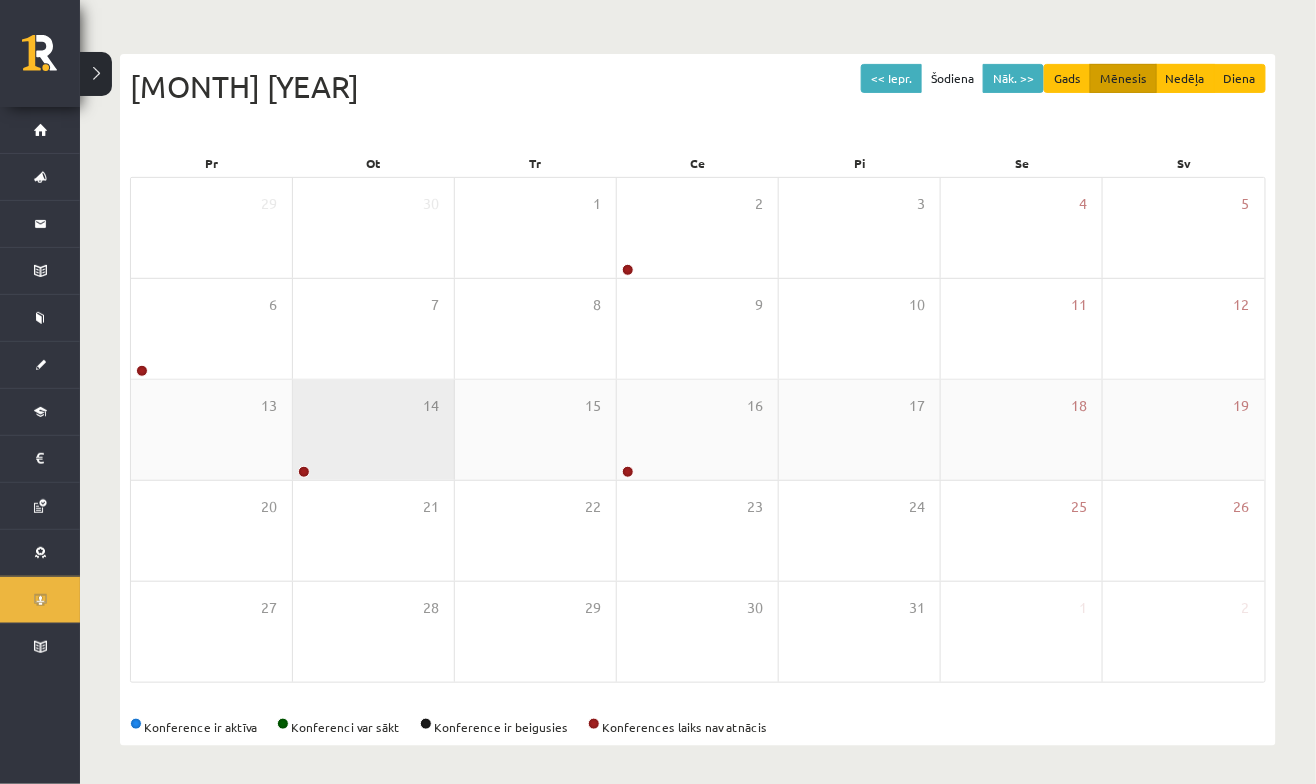 click at bounding box center [304, 472] 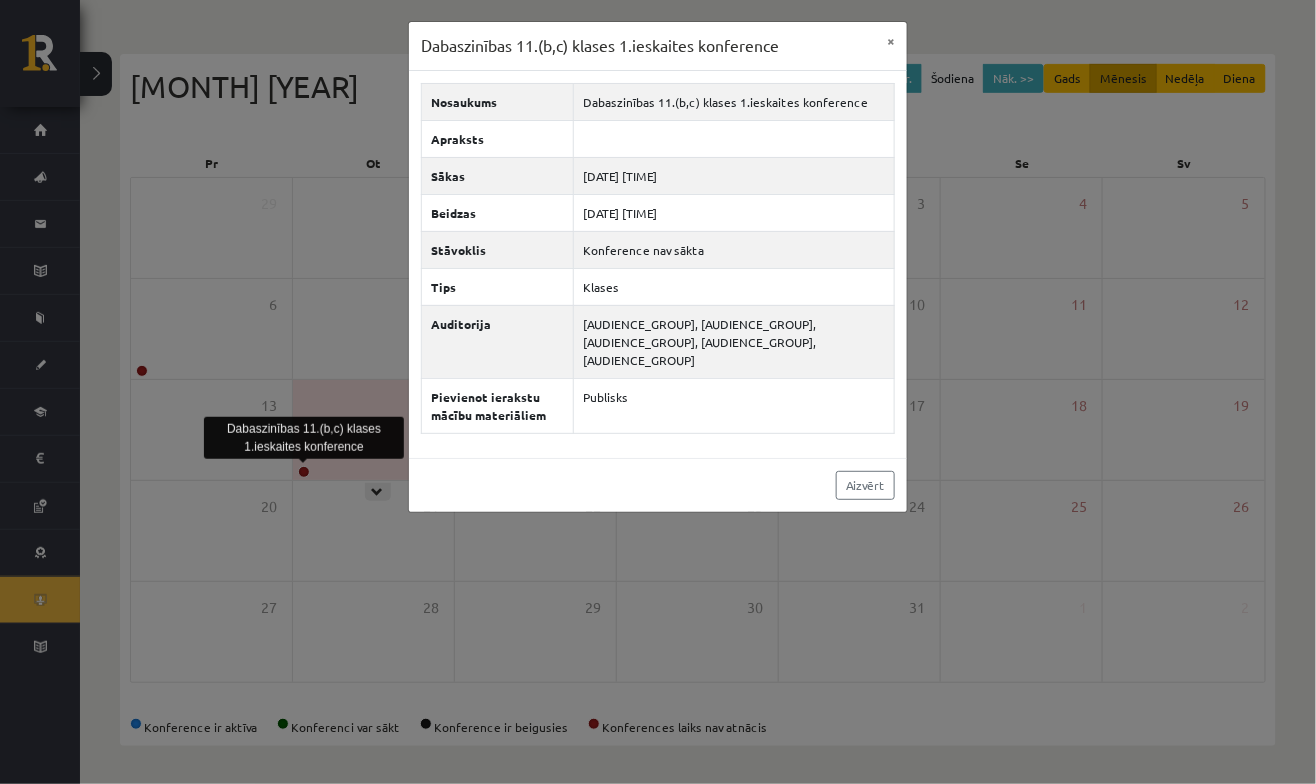 click on "Dabaszinības 11.(b,c) klases 1.ieskaites konference
×
Nosaukums
Dabaszinības 11.(b,c) klases 1.ieskaites konference
Apraksts
Sākas
[DATE] [TIME]
Beidzas
[DATE] [TIME]
Stāvoklis
Konference nav sākta
Tips
Klases
Auditorija
11.b1 JK, 11.b2 JK, 11.b3 JK, 11.c1 JK, 11.c2 JK
Pievienot ierakstu mācību materiāliem
Publisks
Aizvērt" at bounding box center [658, 392] 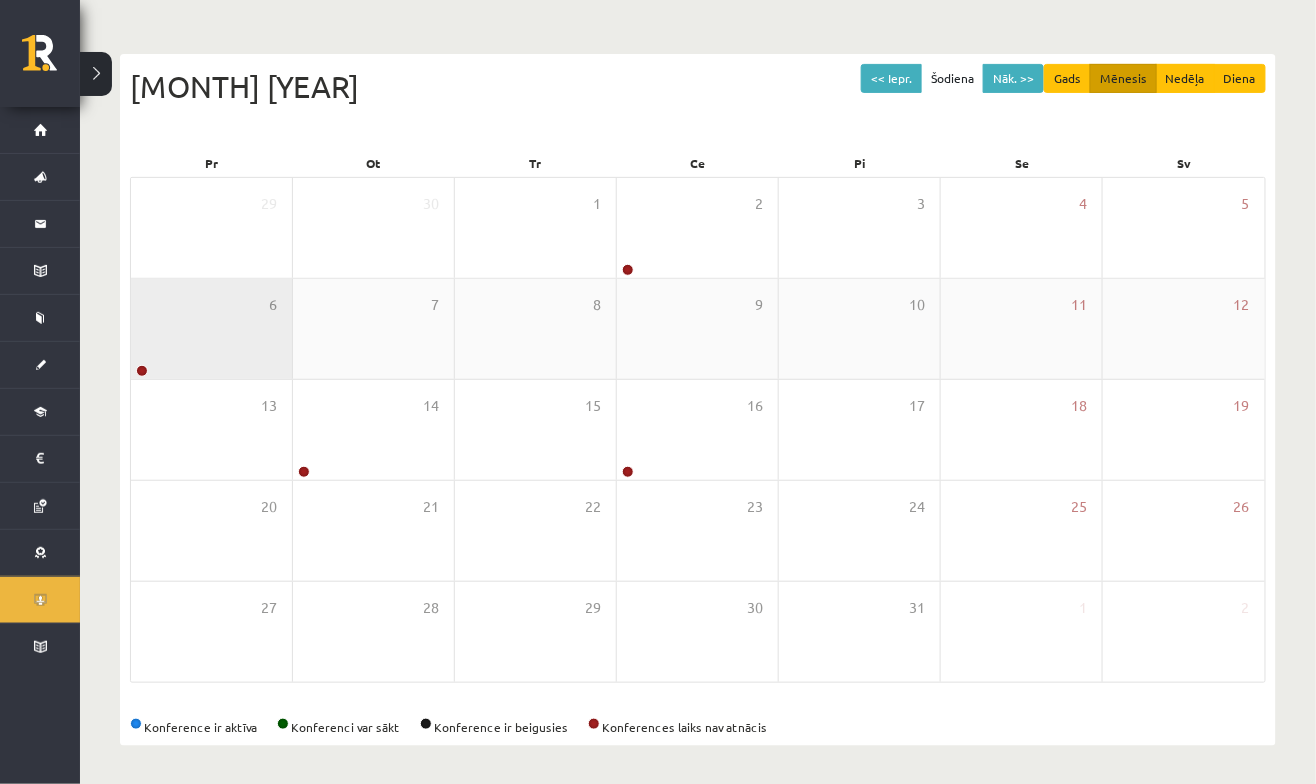 click on "6" at bounding box center (211, 329) 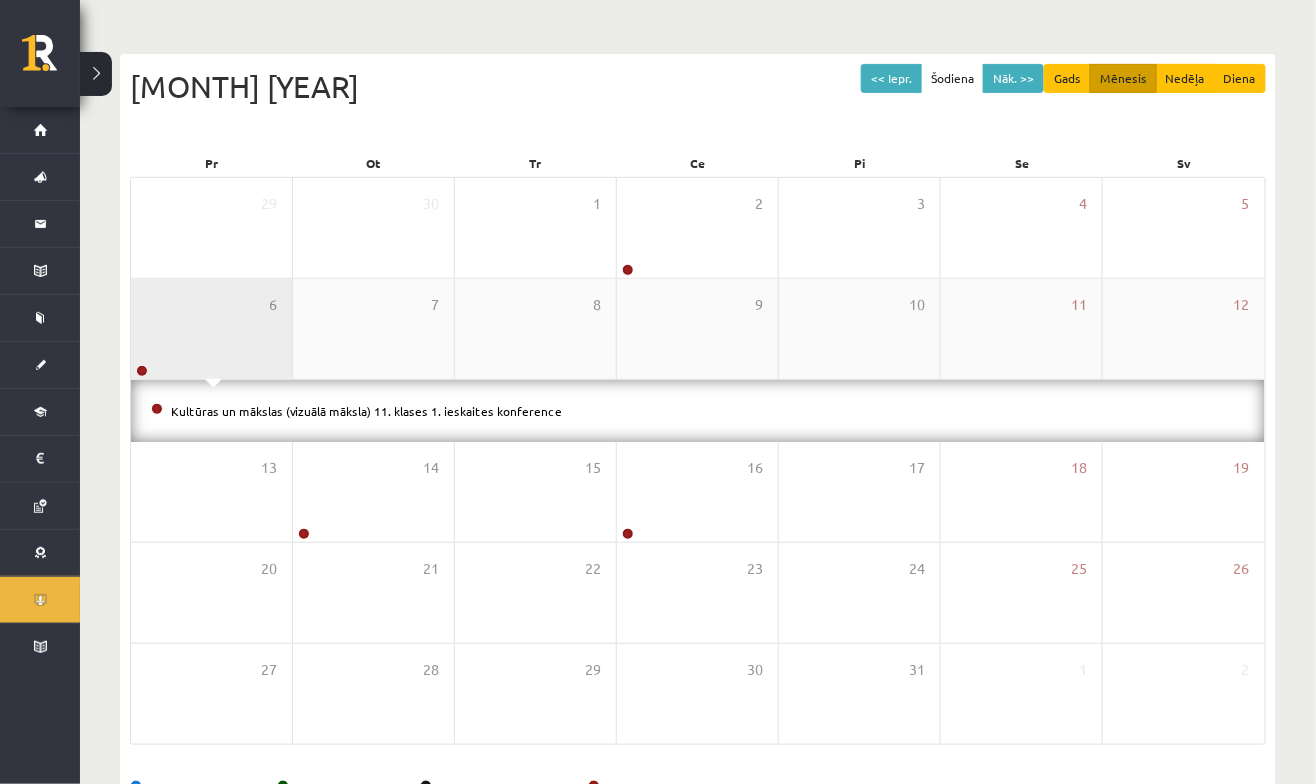 click on "6" at bounding box center (211, 329) 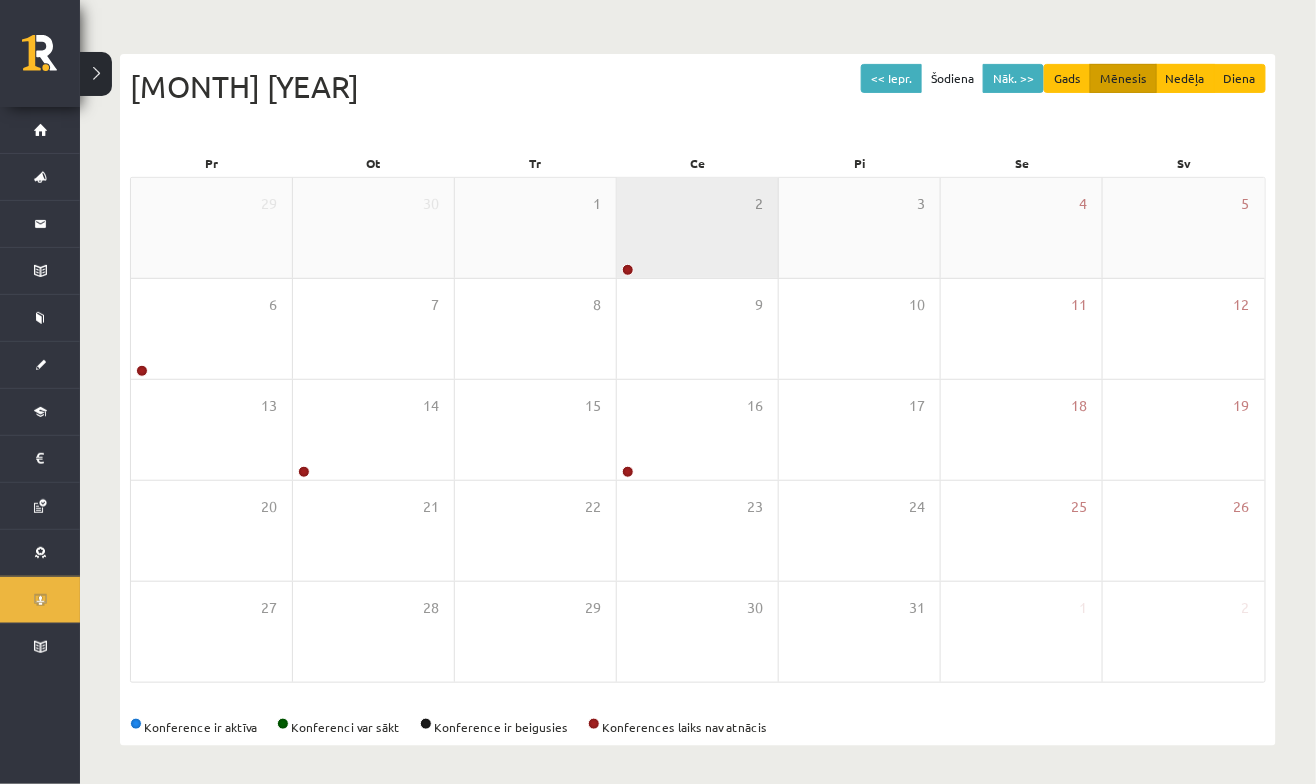 click on "2" at bounding box center [697, 228] 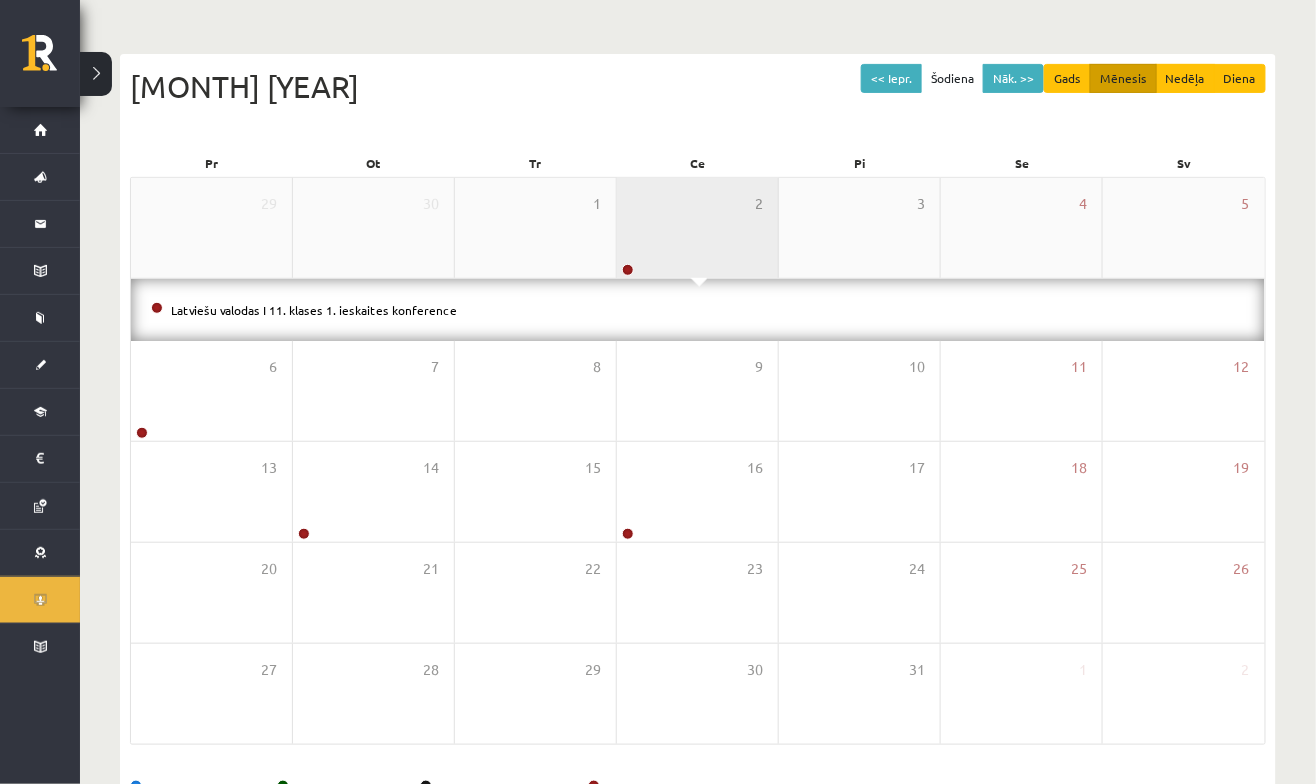 click on "2" at bounding box center [697, 228] 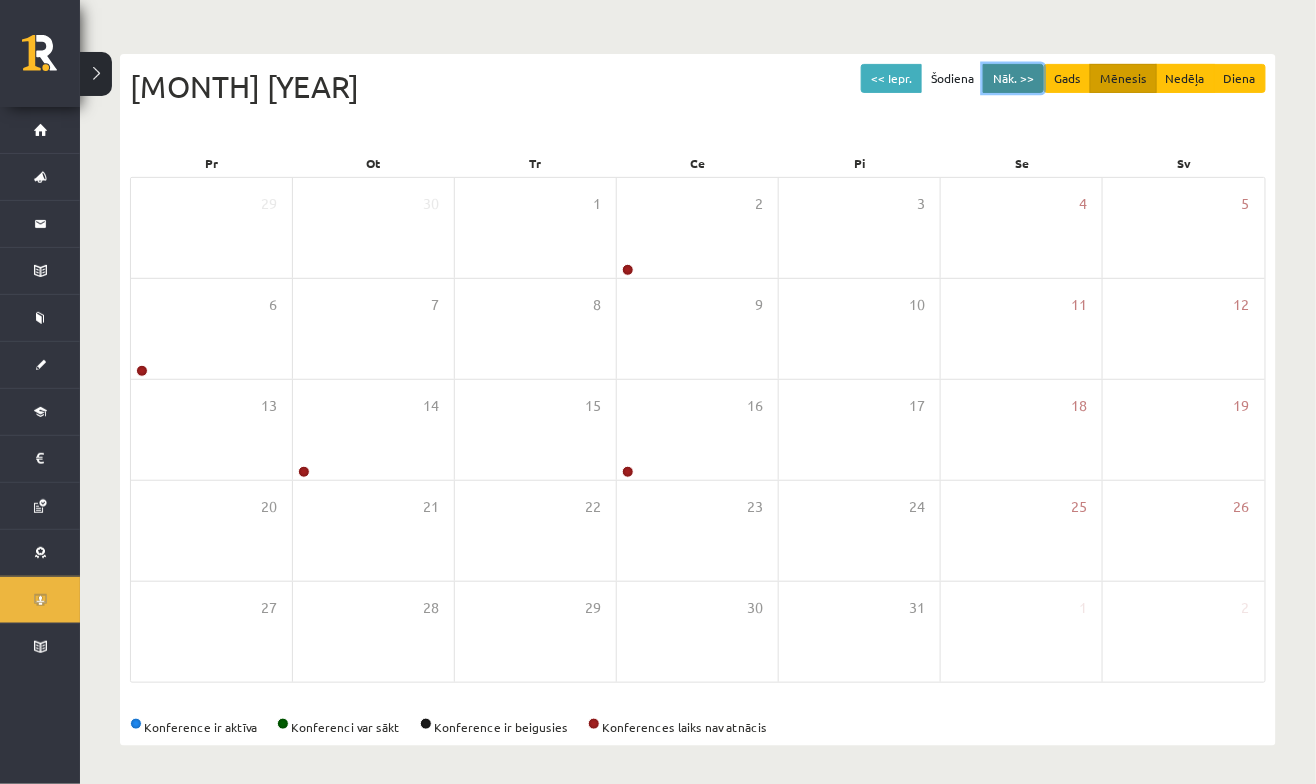 click on "Nāk. >>" at bounding box center [1013, 78] 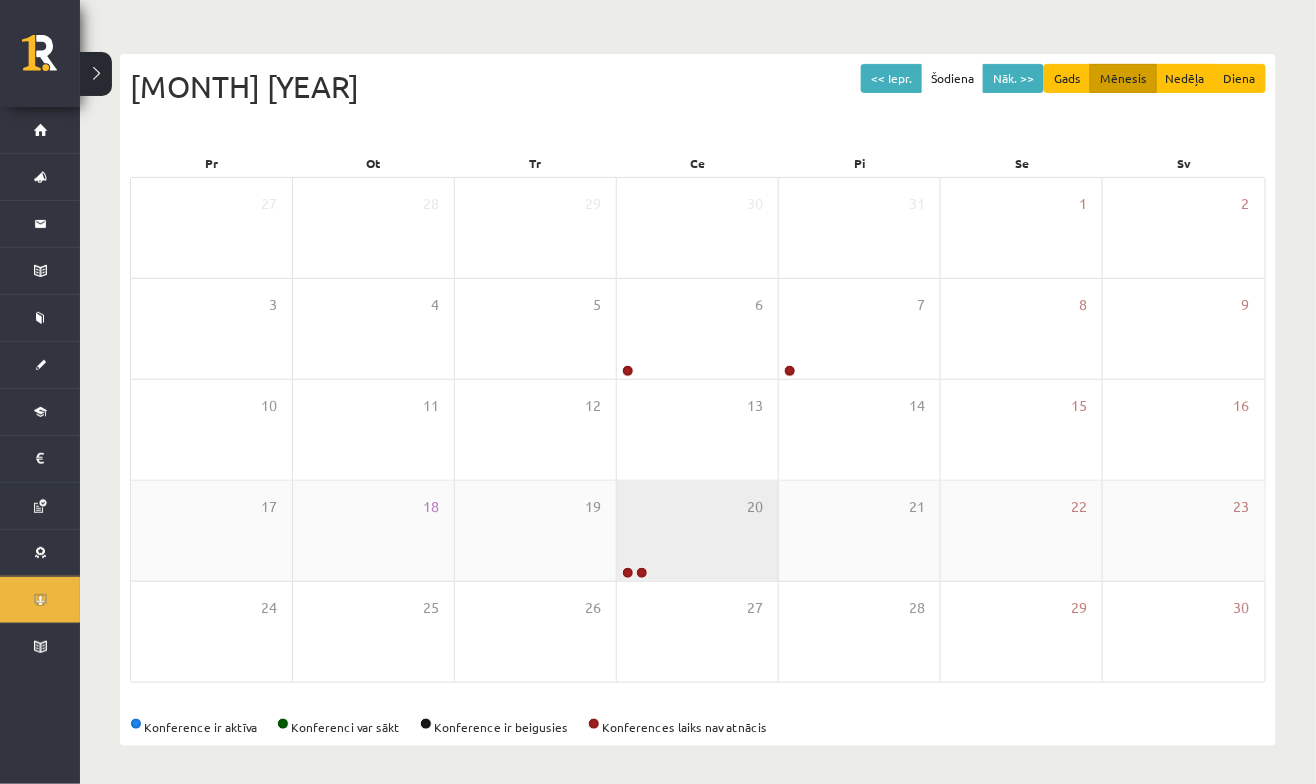 click on "20" at bounding box center [697, 531] 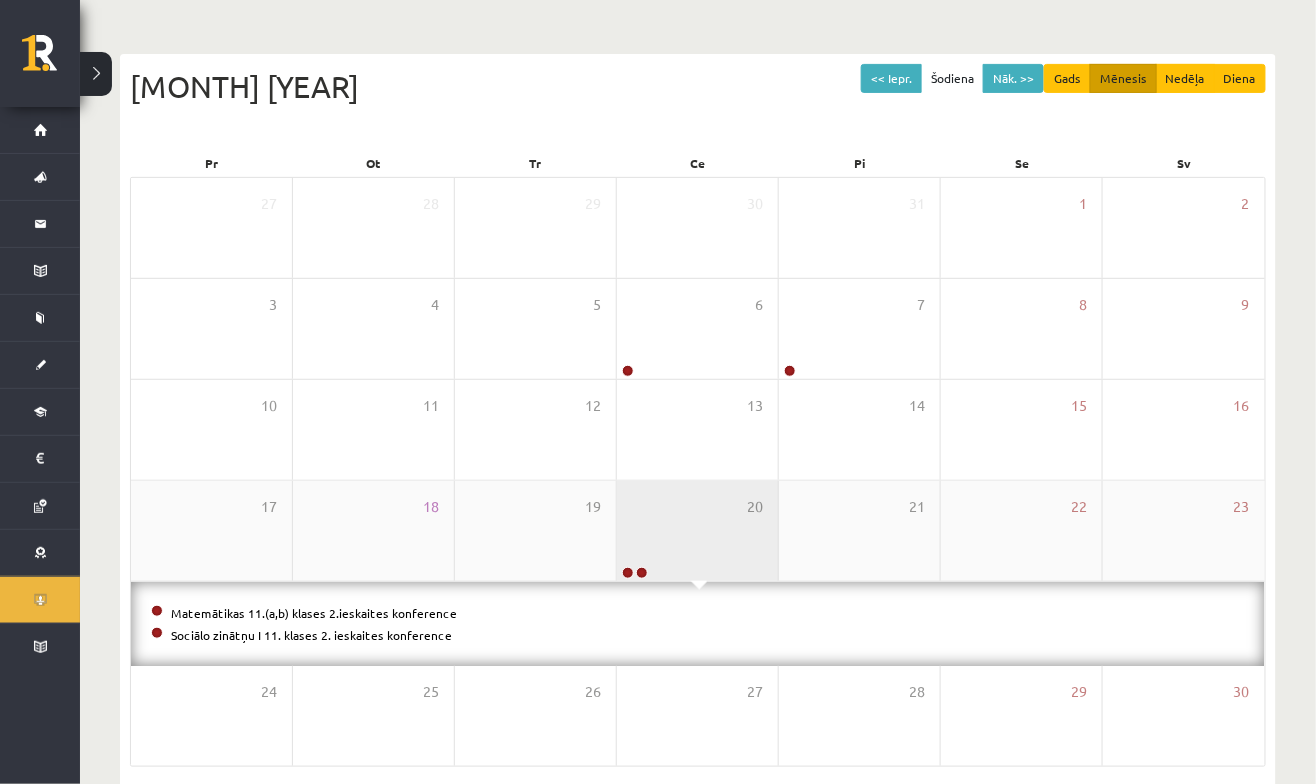 click on "20" at bounding box center (697, 531) 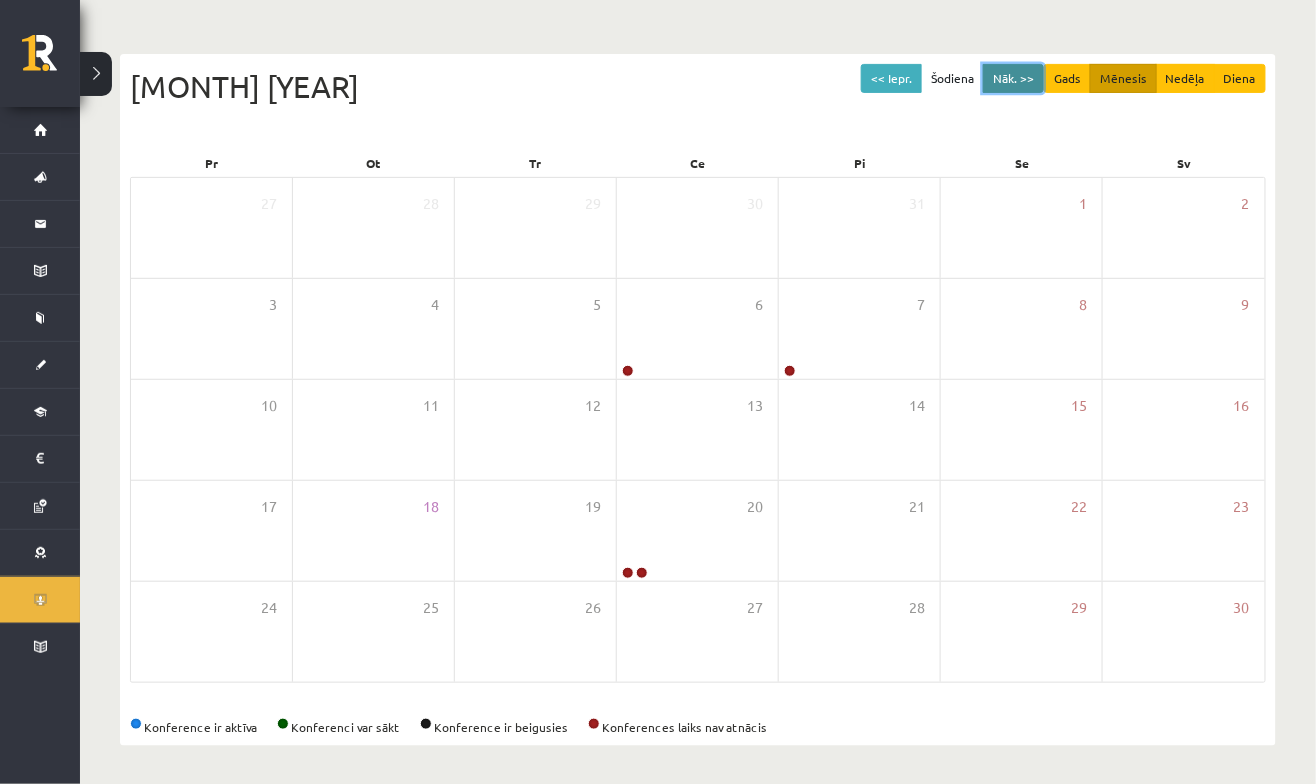 click on "Nāk. >>" at bounding box center (1013, 78) 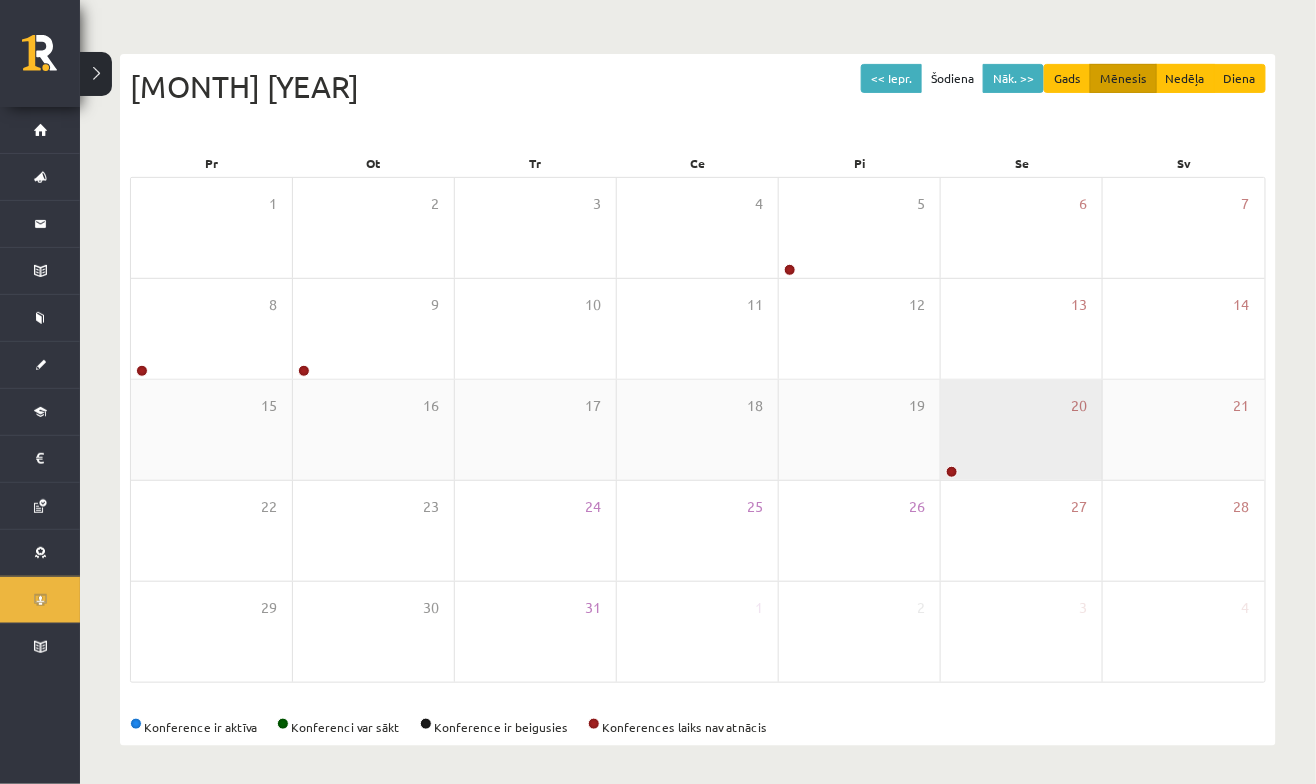 click on "20" at bounding box center [1021, 430] 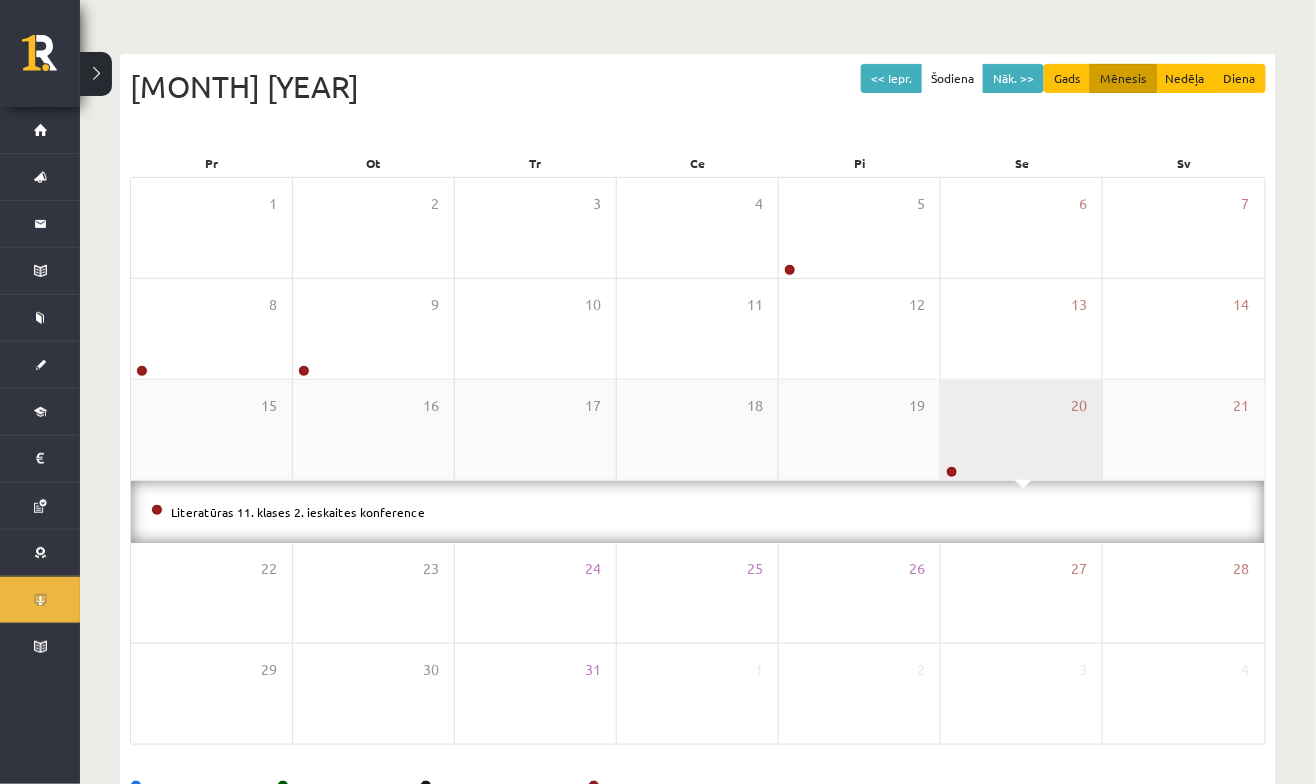 click on "20" at bounding box center (1021, 430) 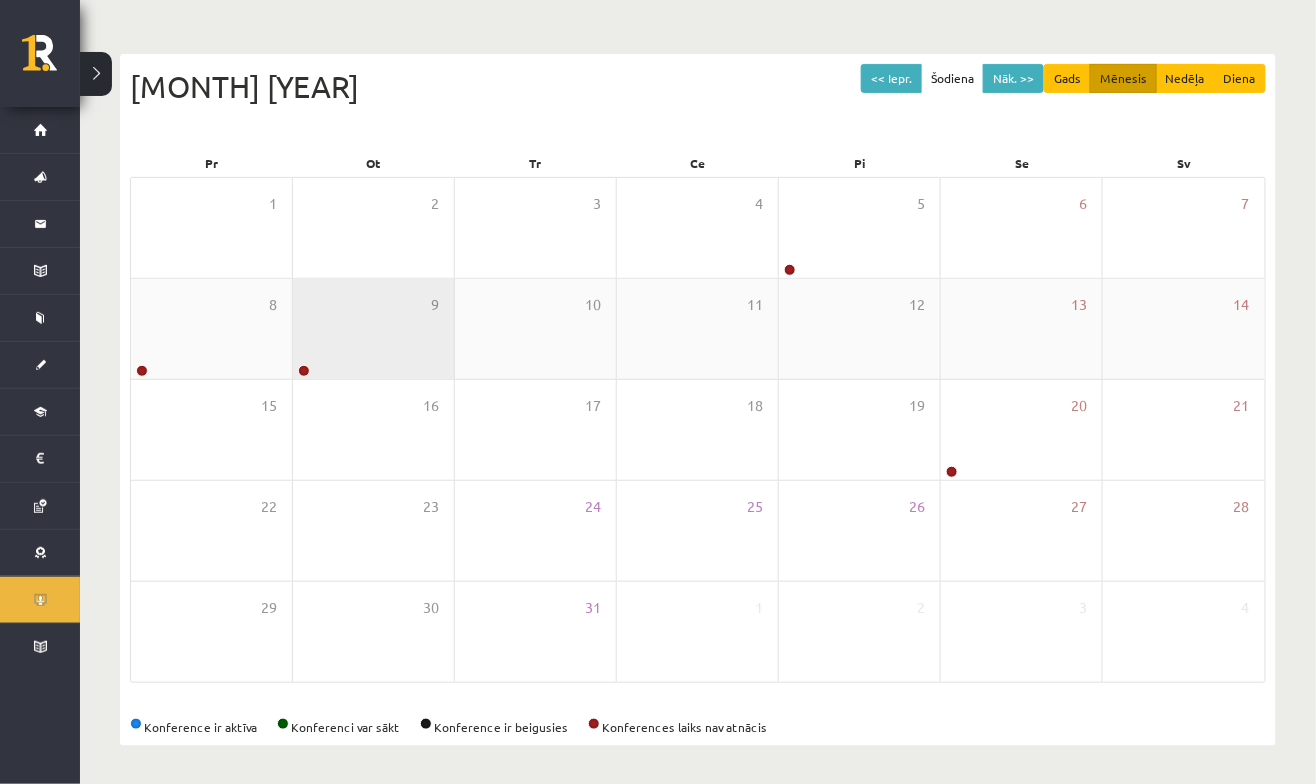 click on "9" at bounding box center [373, 329] 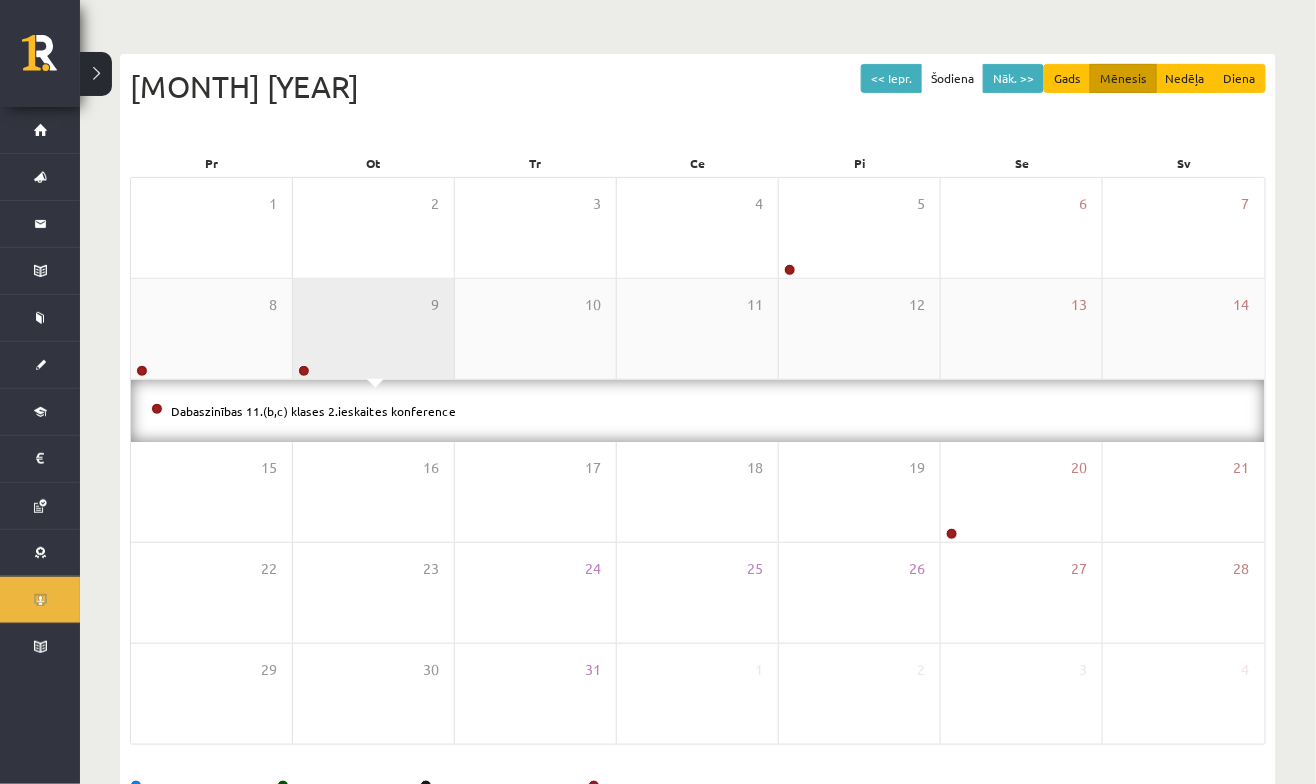 click on "9" at bounding box center [373, 329] 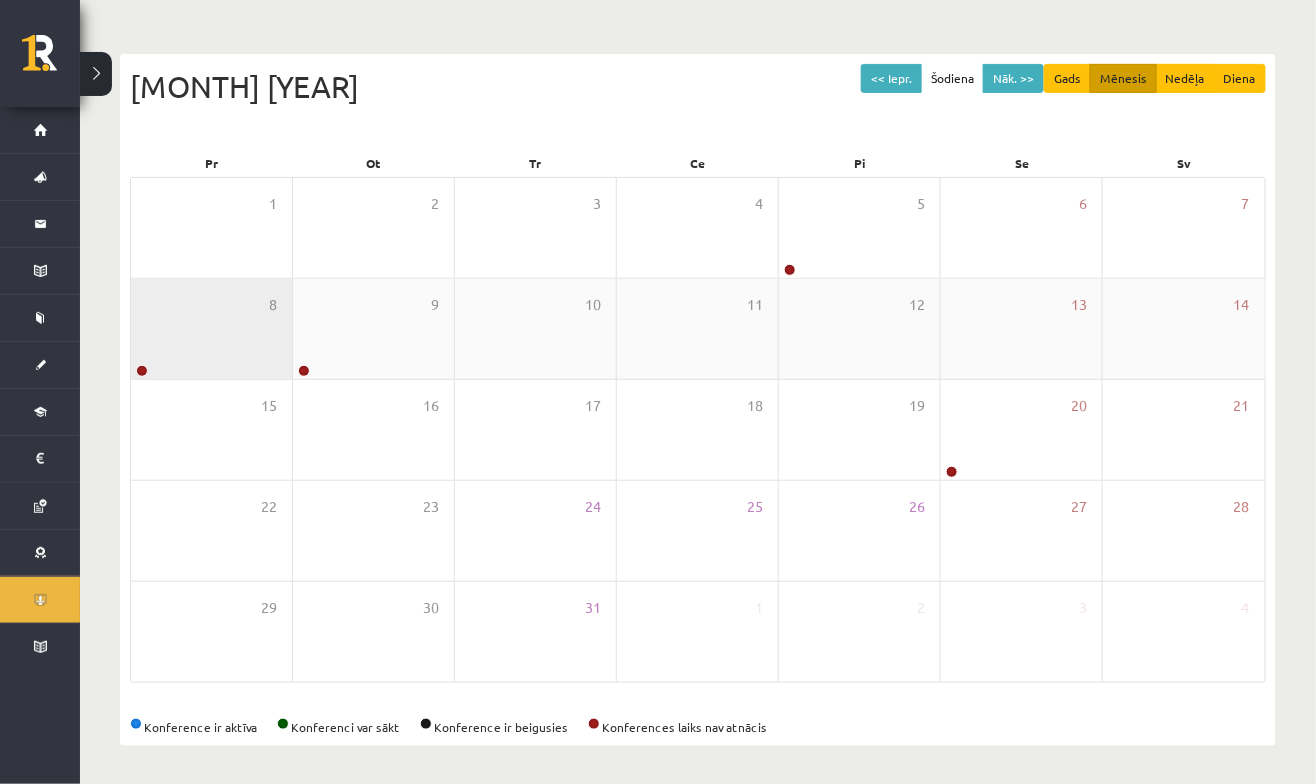 click on "8" at bounding box center [211, 329] 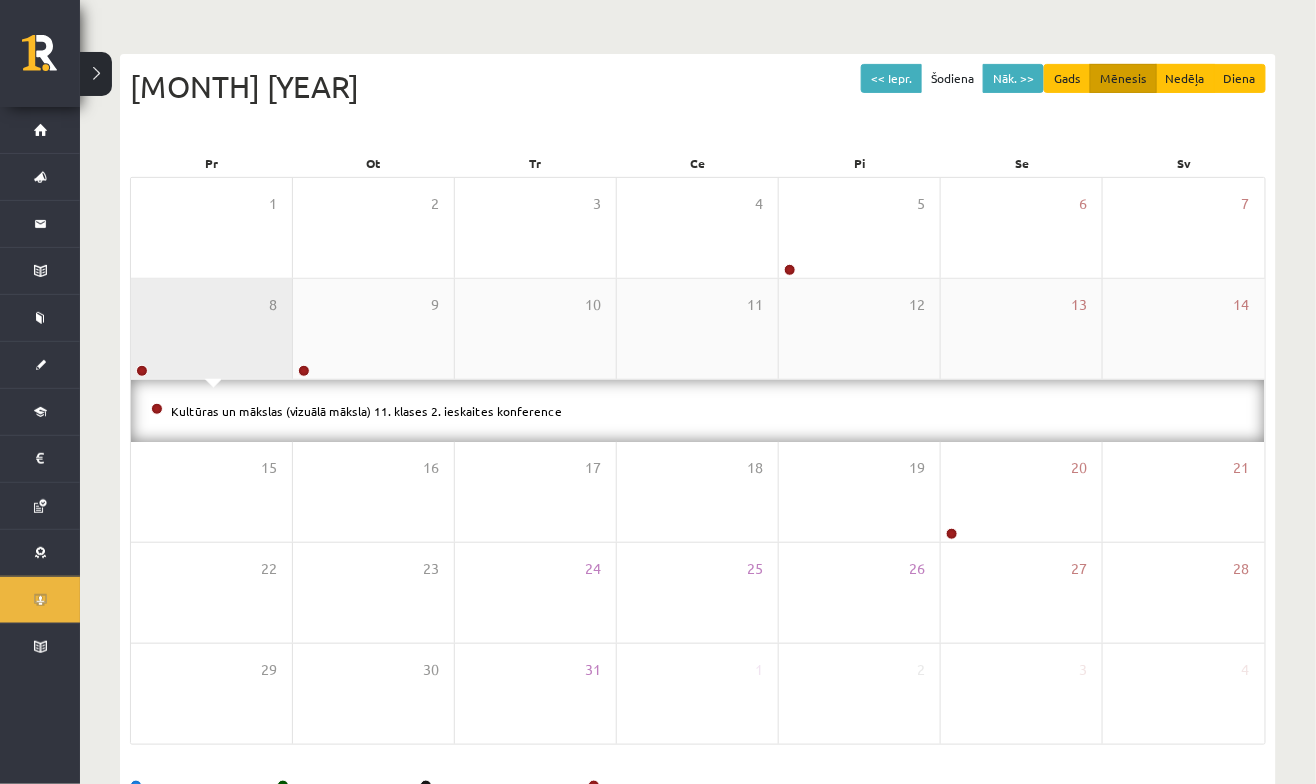 click on "8" at bounding box center [211, 329] 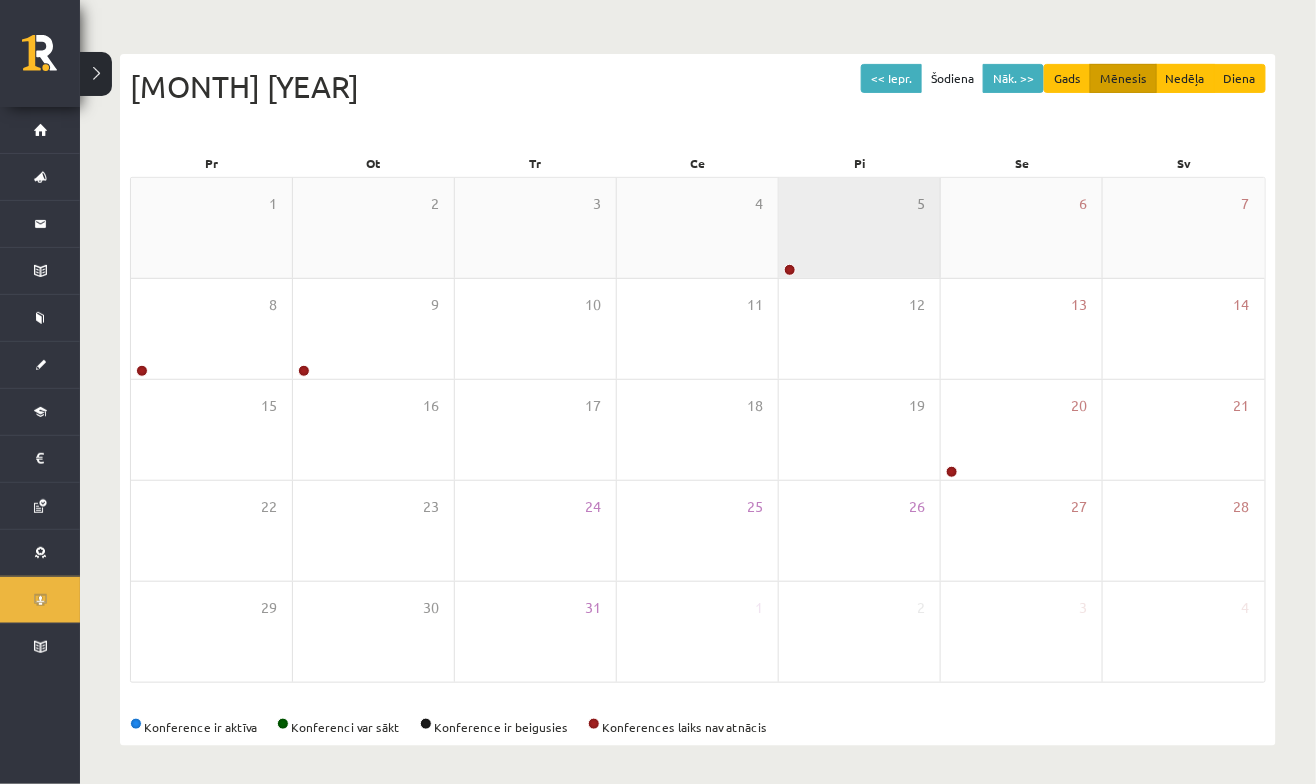 click on "5" at bounding box center (859, 228) 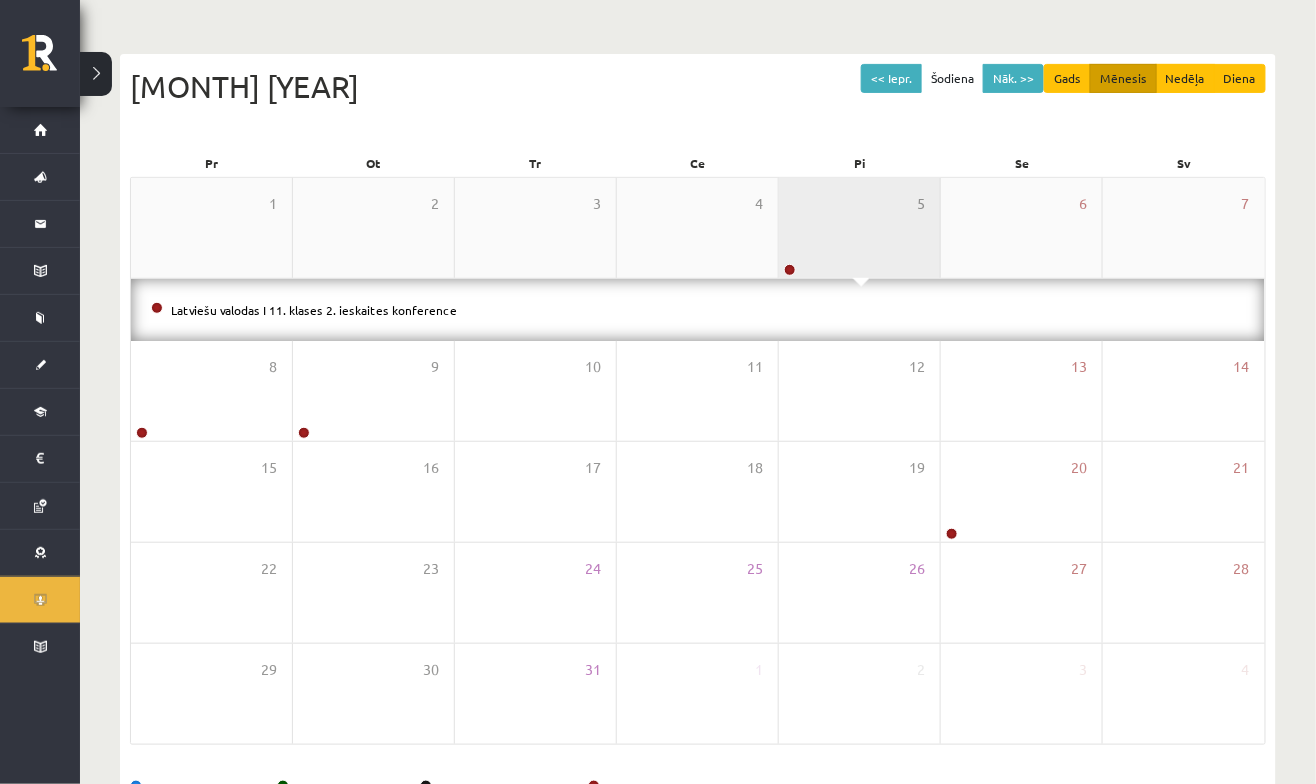 click on "5" at bounding box center (859, 228) 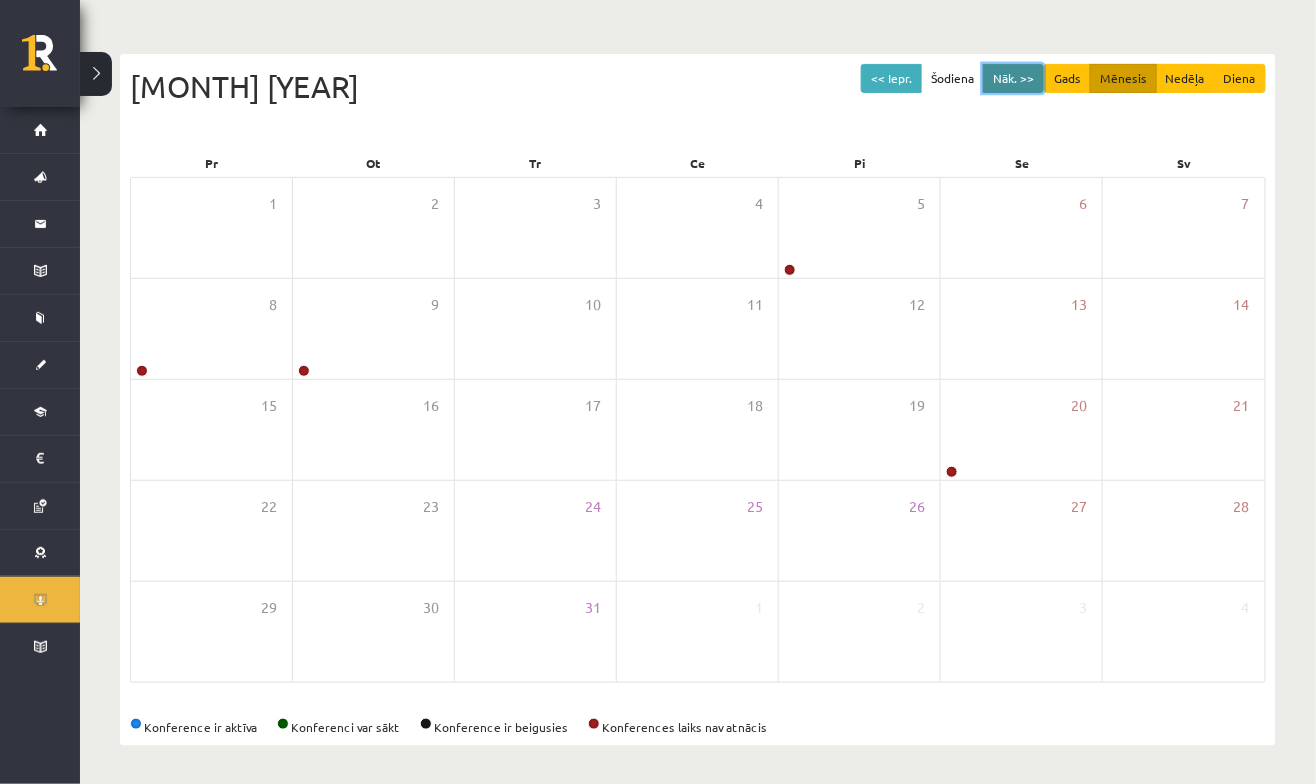 click on "Nāk. >>" at bounding box center (1013, 78) 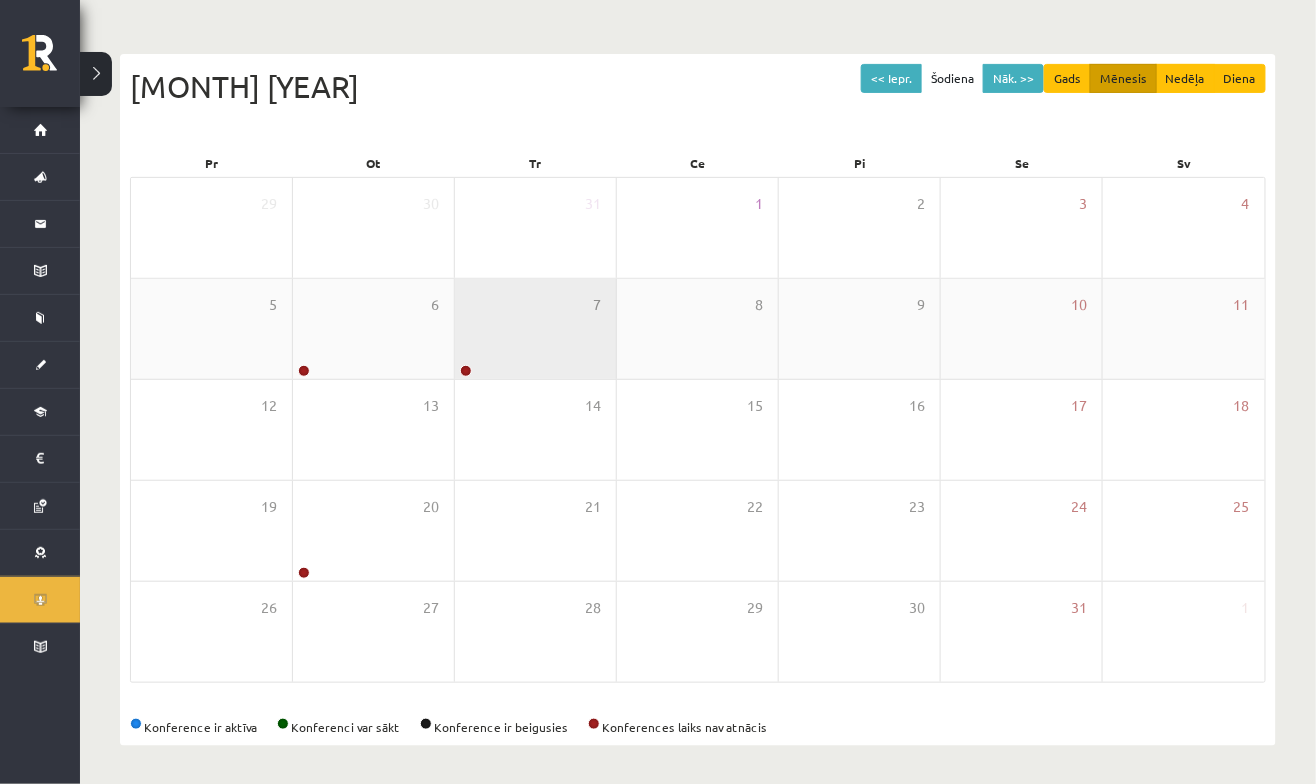 click on "7" at bounding box center (535, 329) 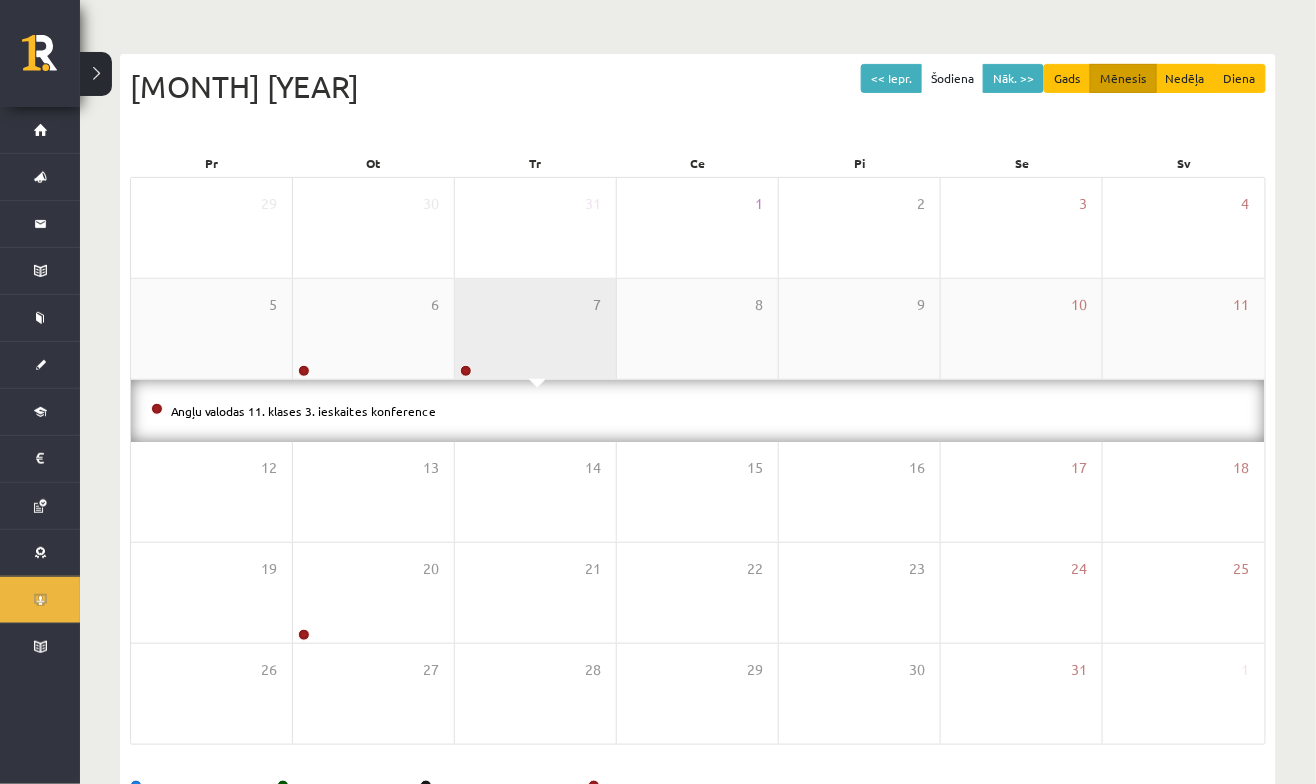 click on "7" at bounding box center [535, 329] 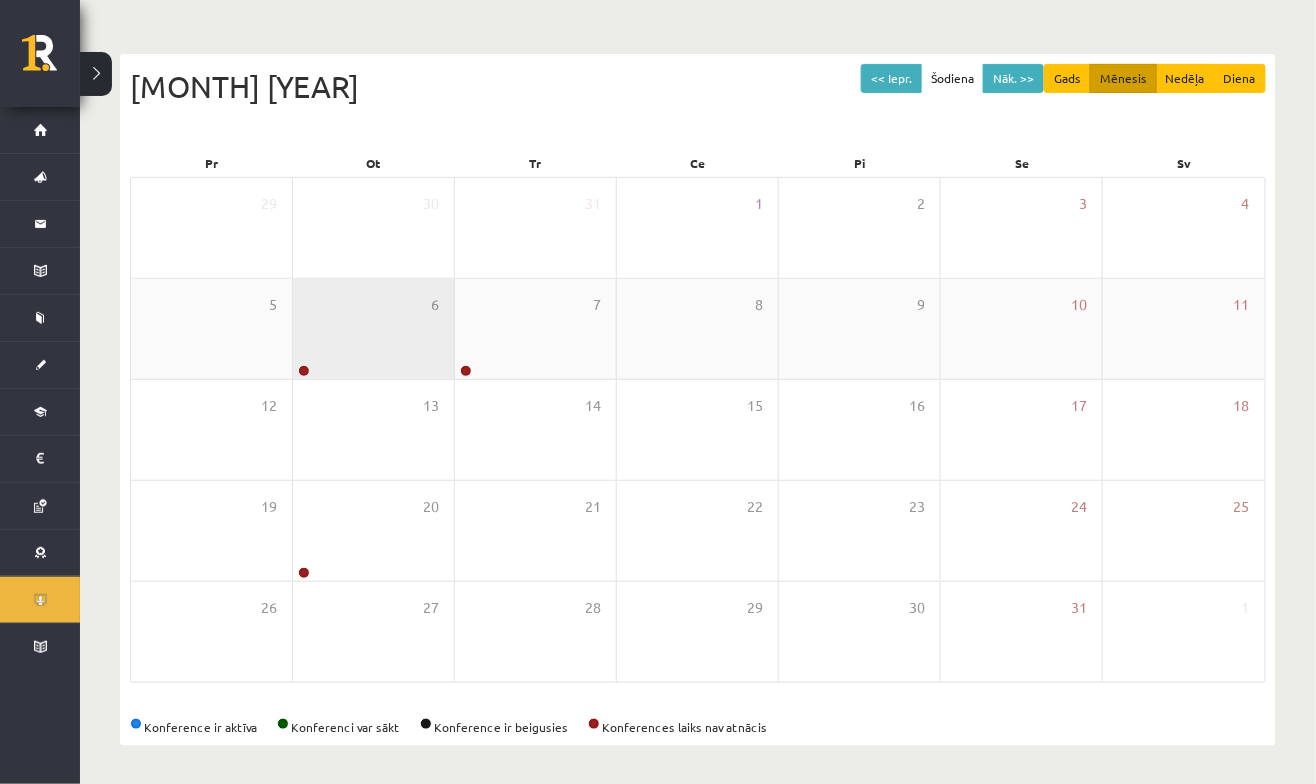 click on "6" at bounding box center (373, 329) 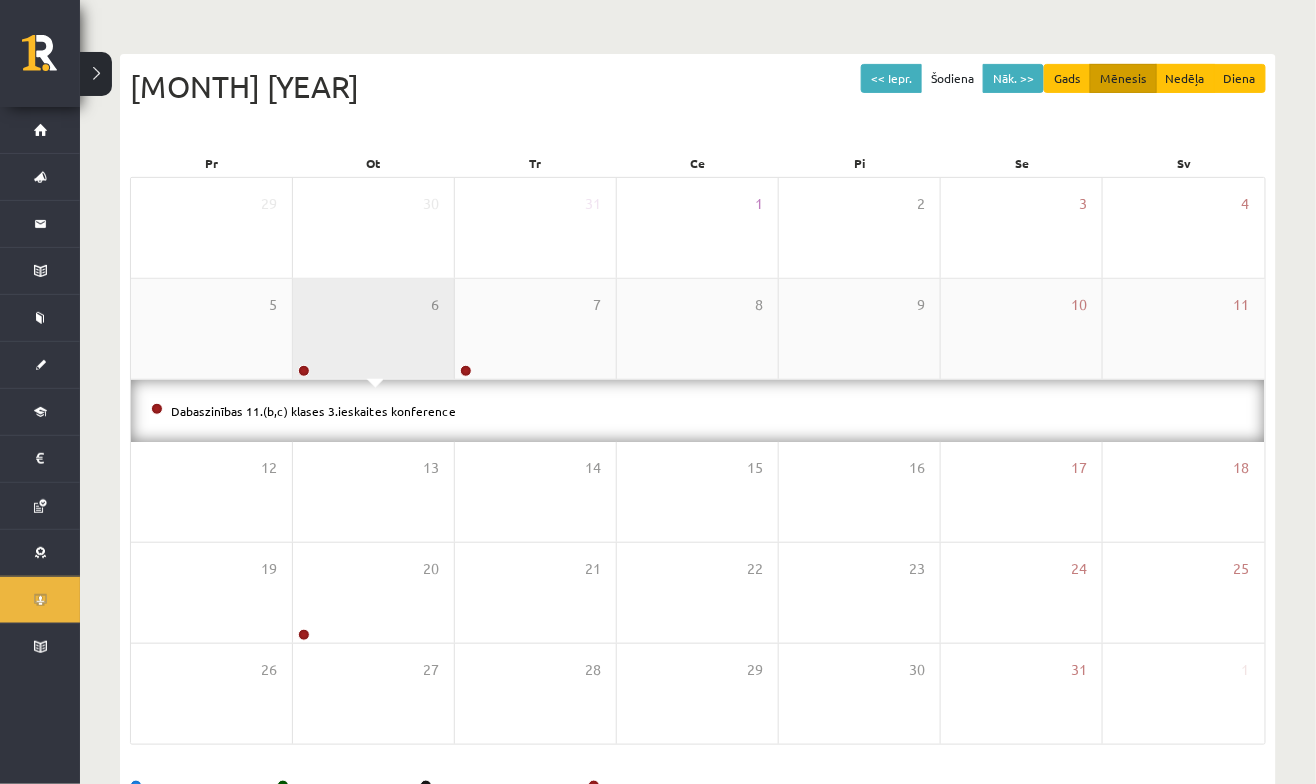 click on "6" at bounding box center (373, 329) 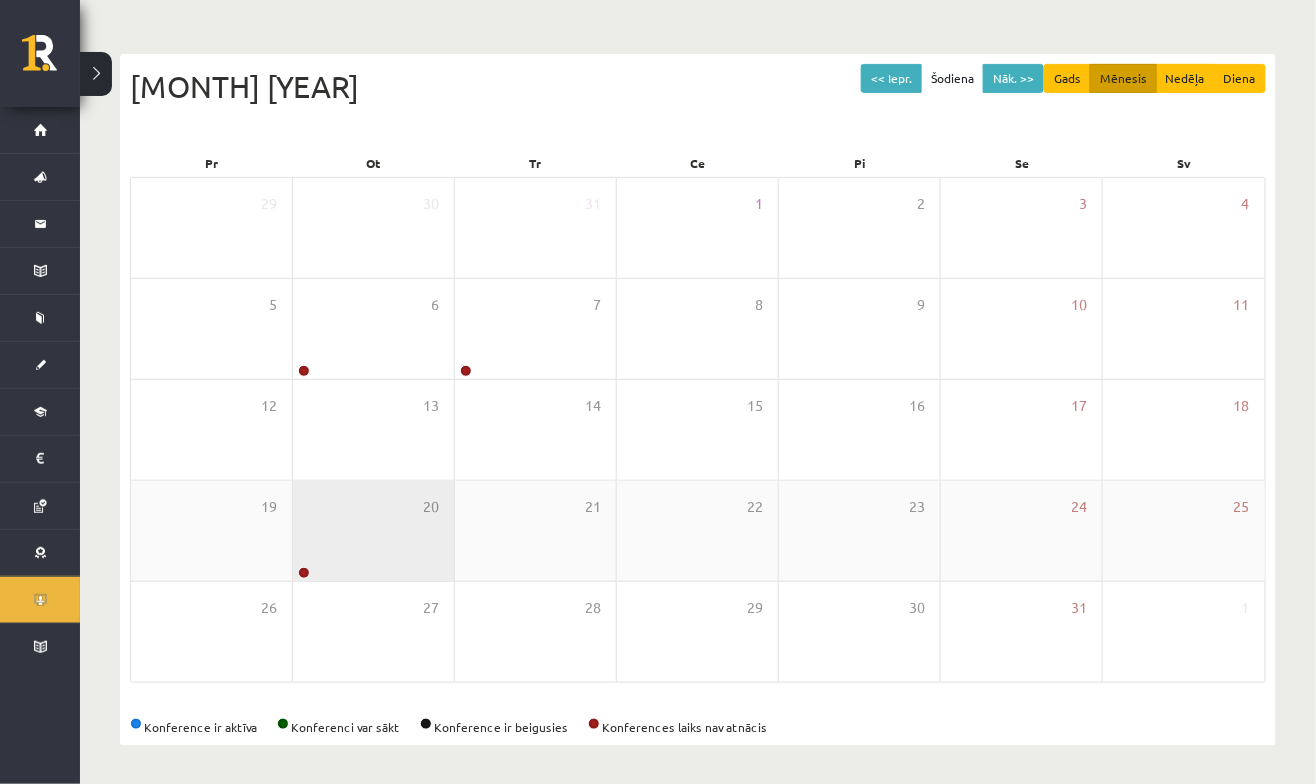 click on "20" at bounding box center [373, 531] 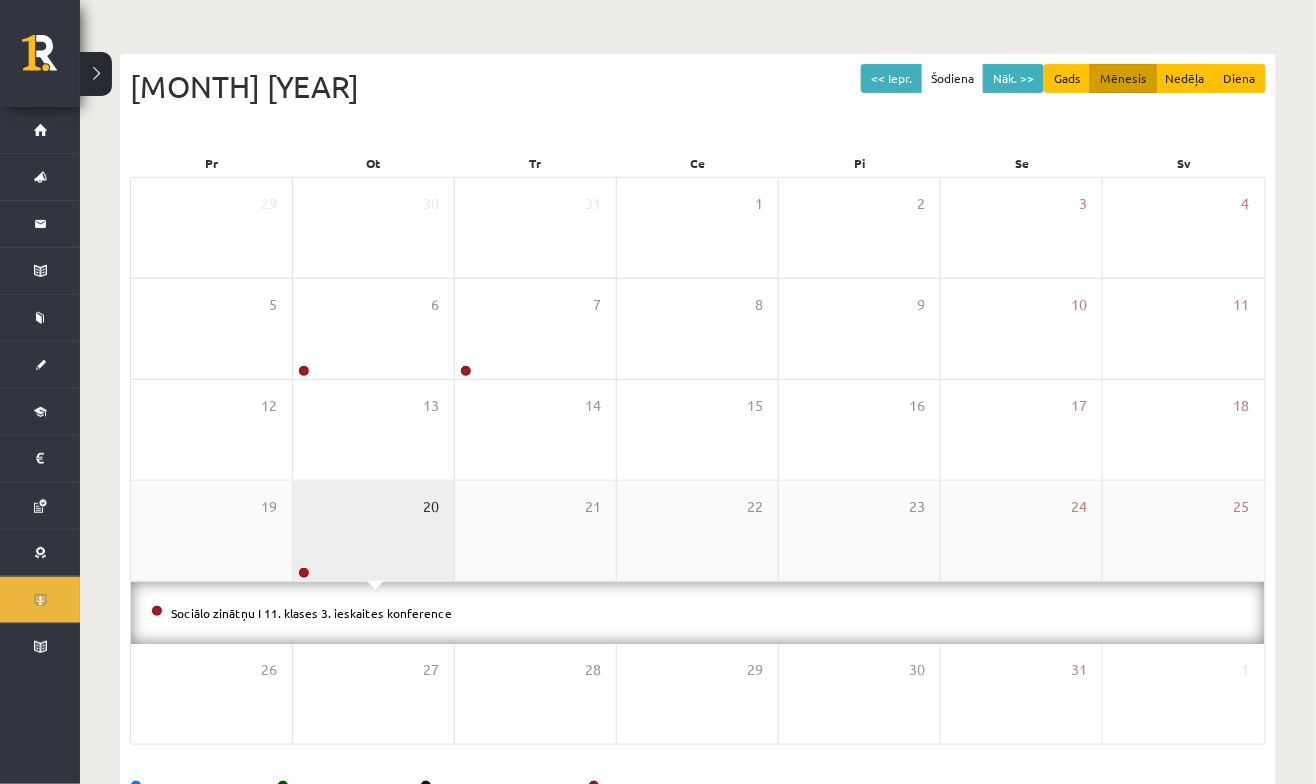click on "20" at bounding box center [431, 507] 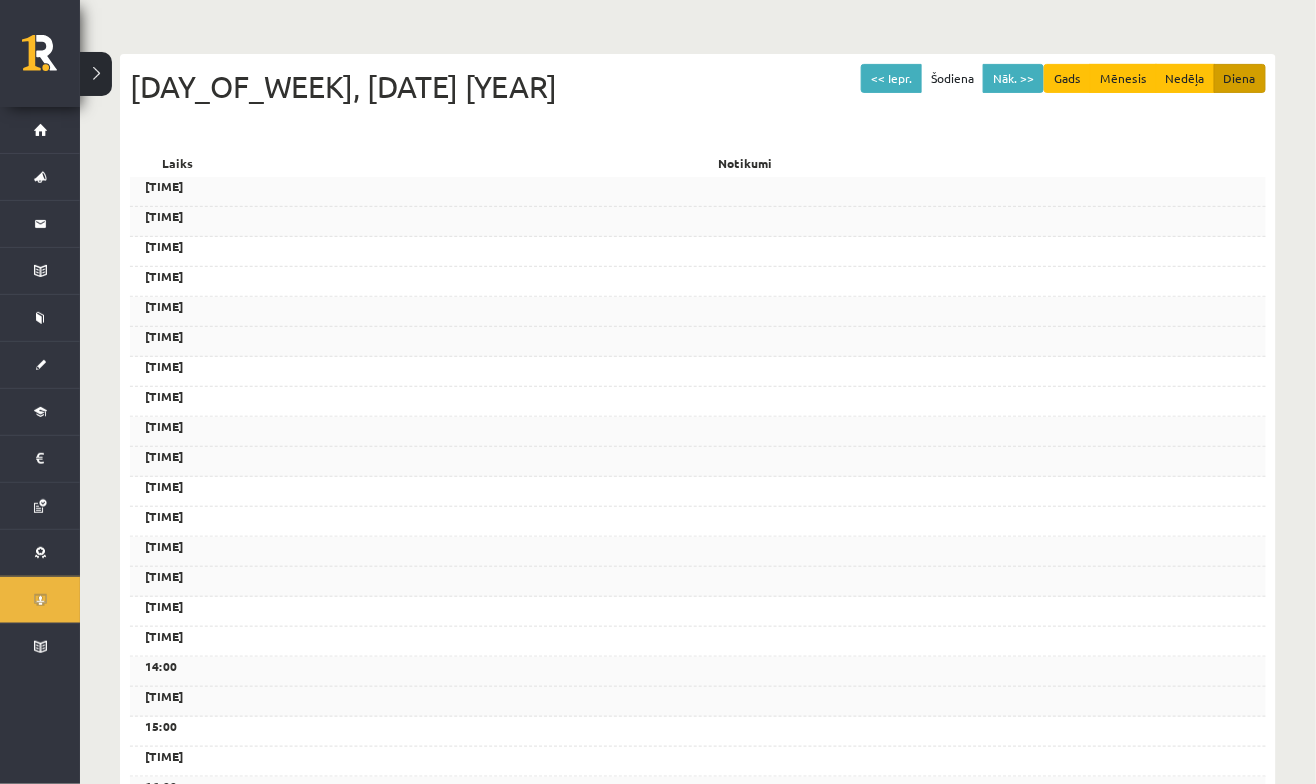 click on "Konferences" at bounding box center (40, 600) 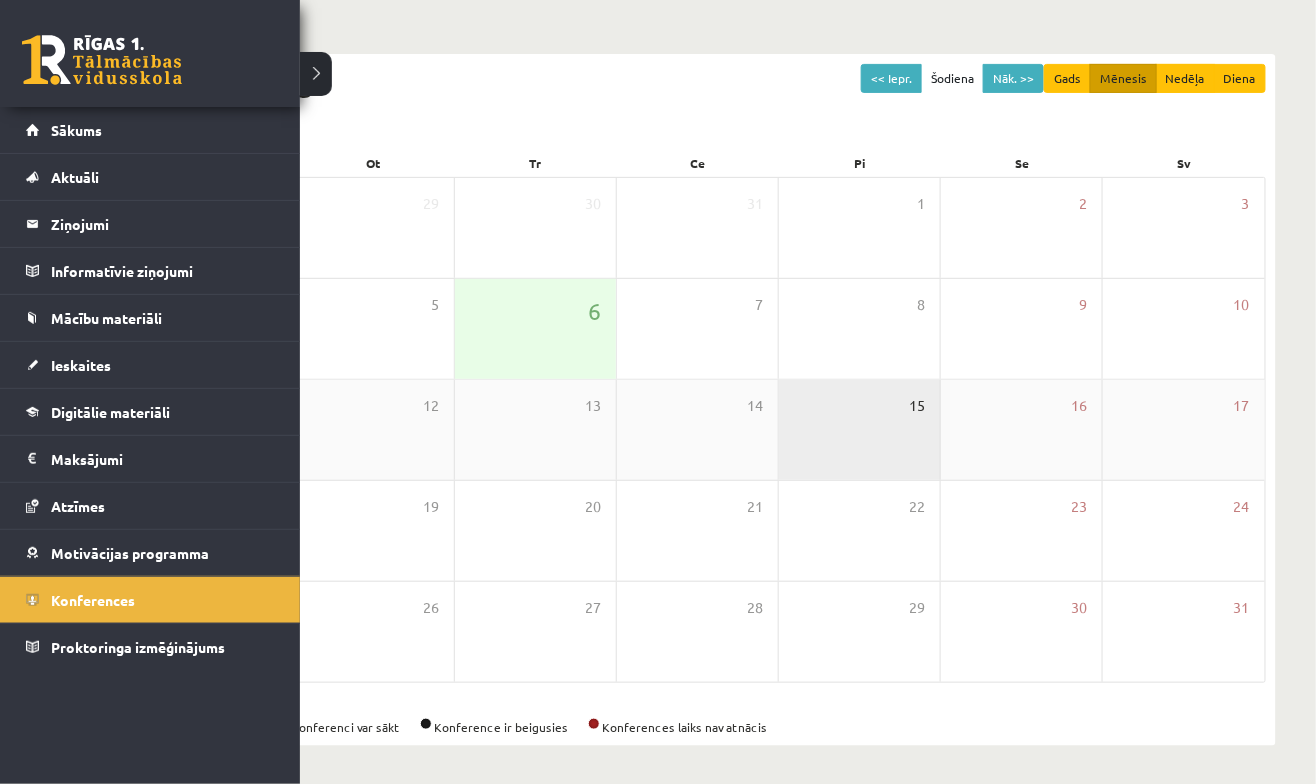 click on "15" at bounding box center [917, 406] 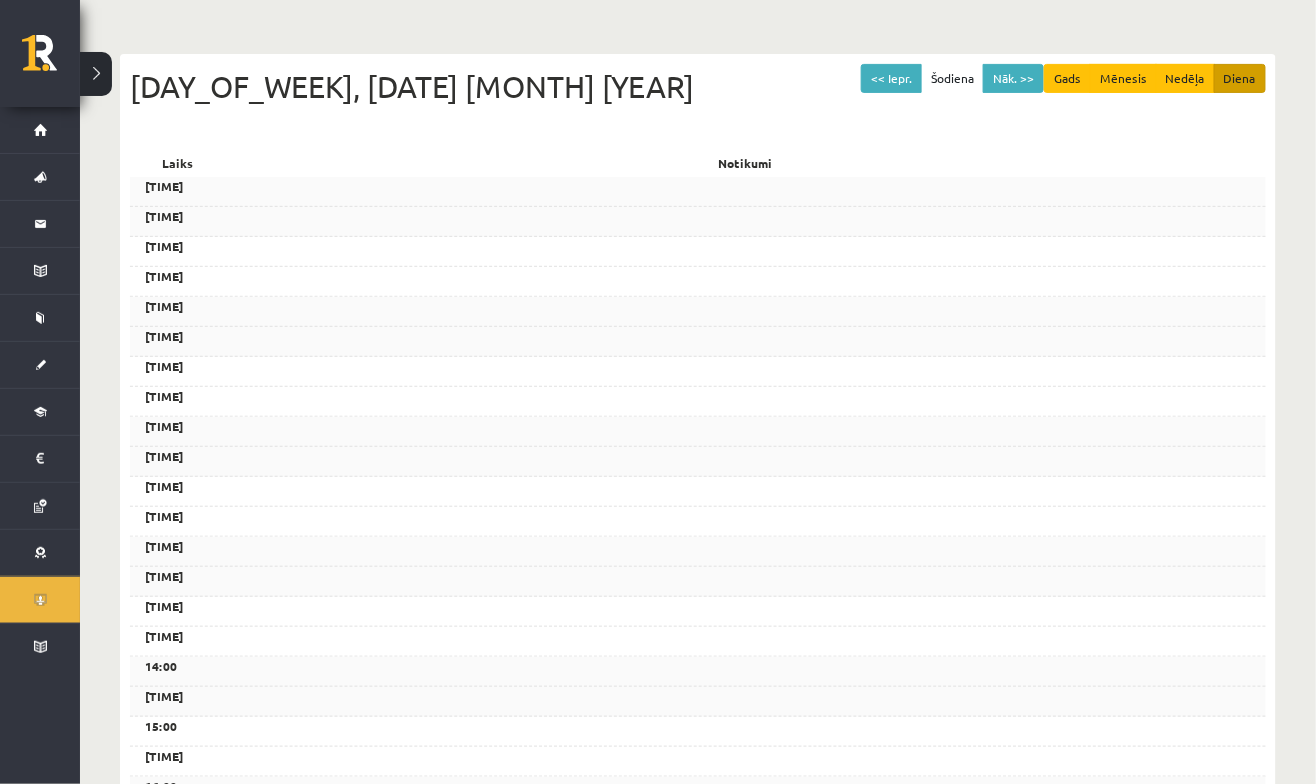 scroll, scrollTop: 0, scrollLeft: 0, axis: both 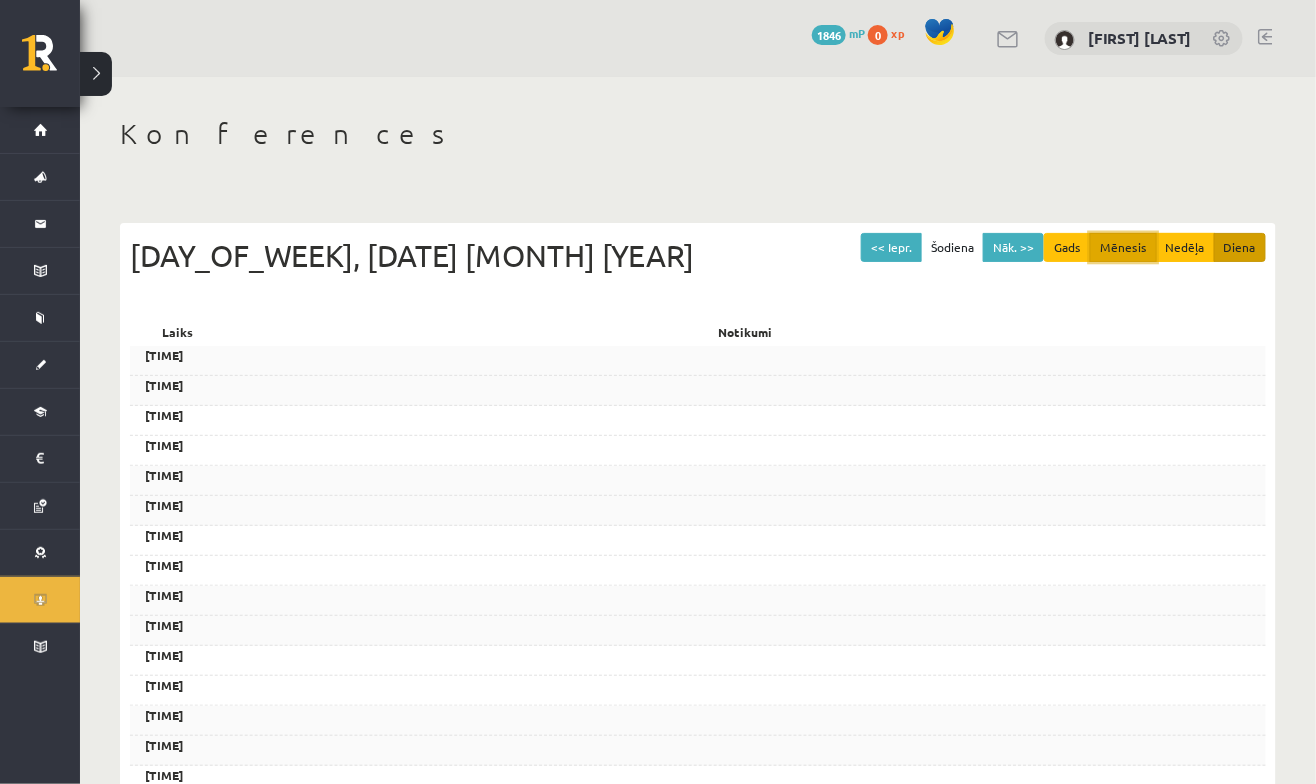 click on "Mēnesis" at bounding box center (1123, 247) 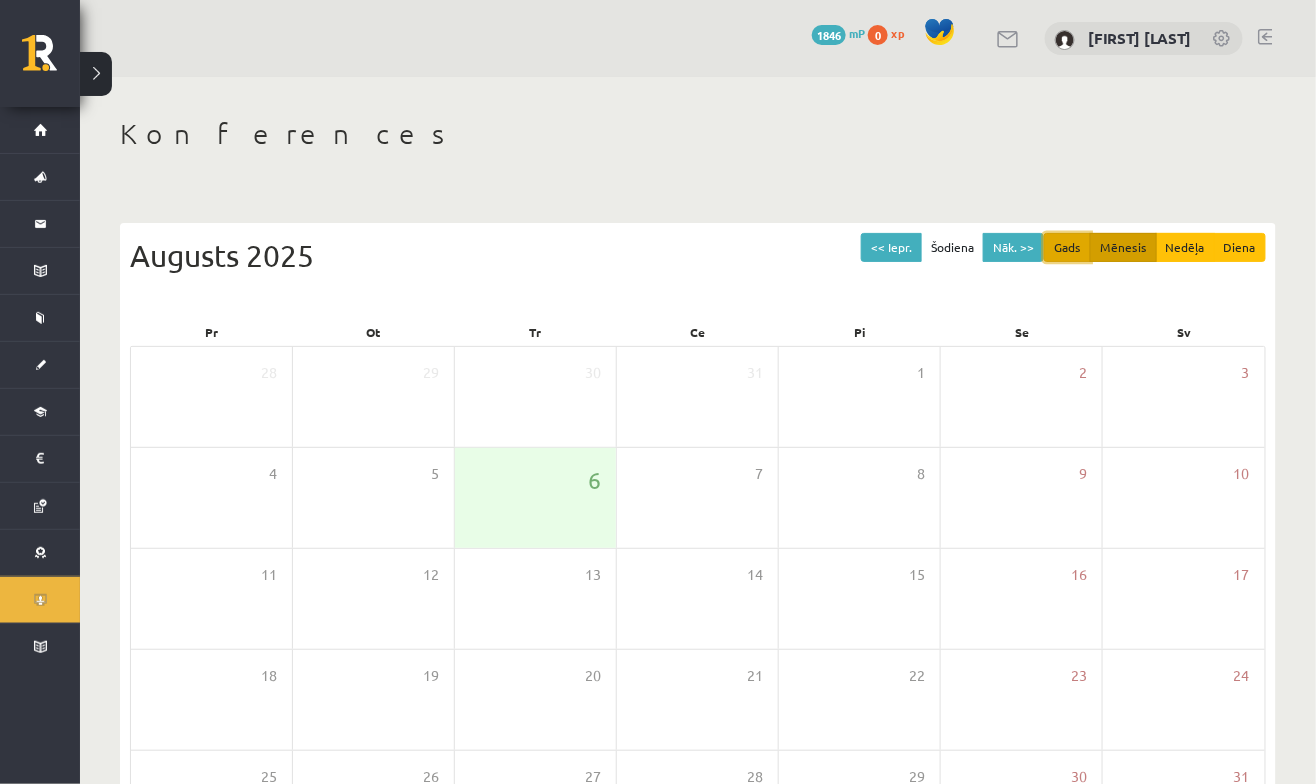click on "Gads" at bounding box center [1067, 247] 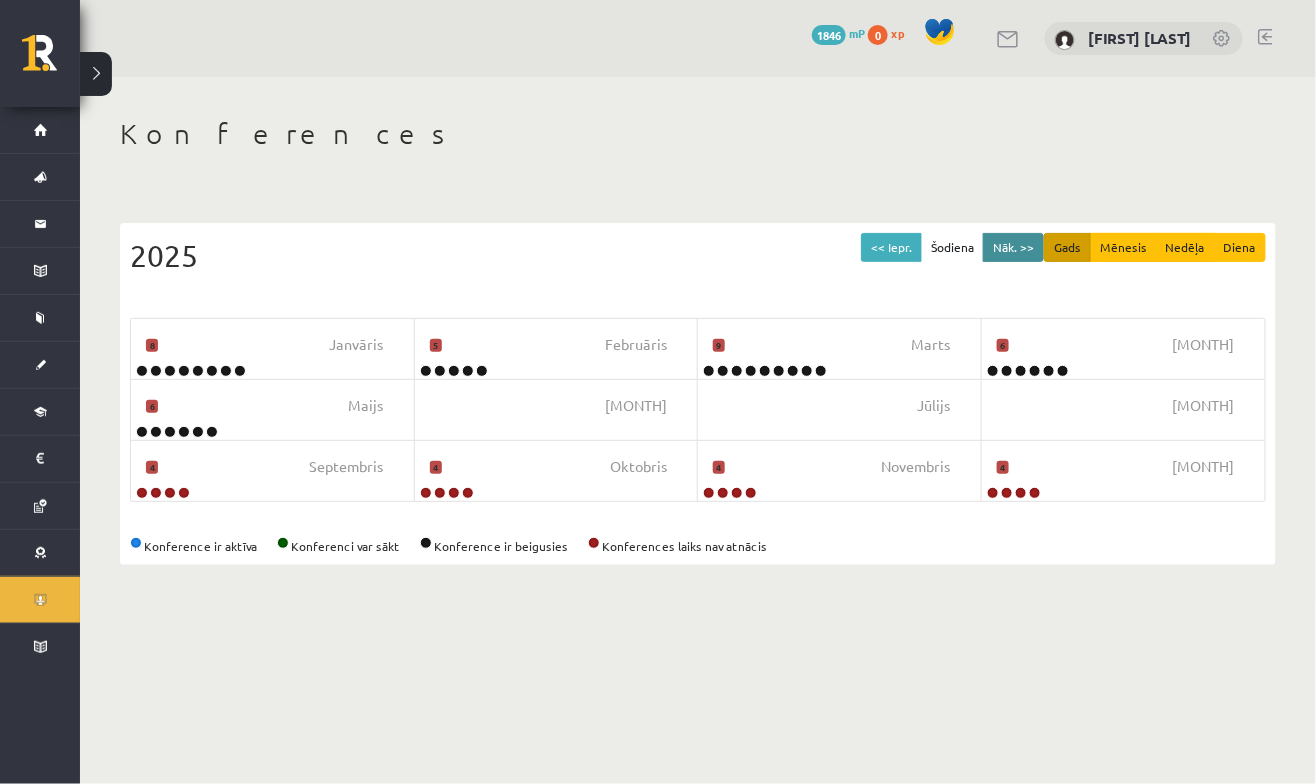 click on "Nāk. >>" at bounding box center [1013, 247] 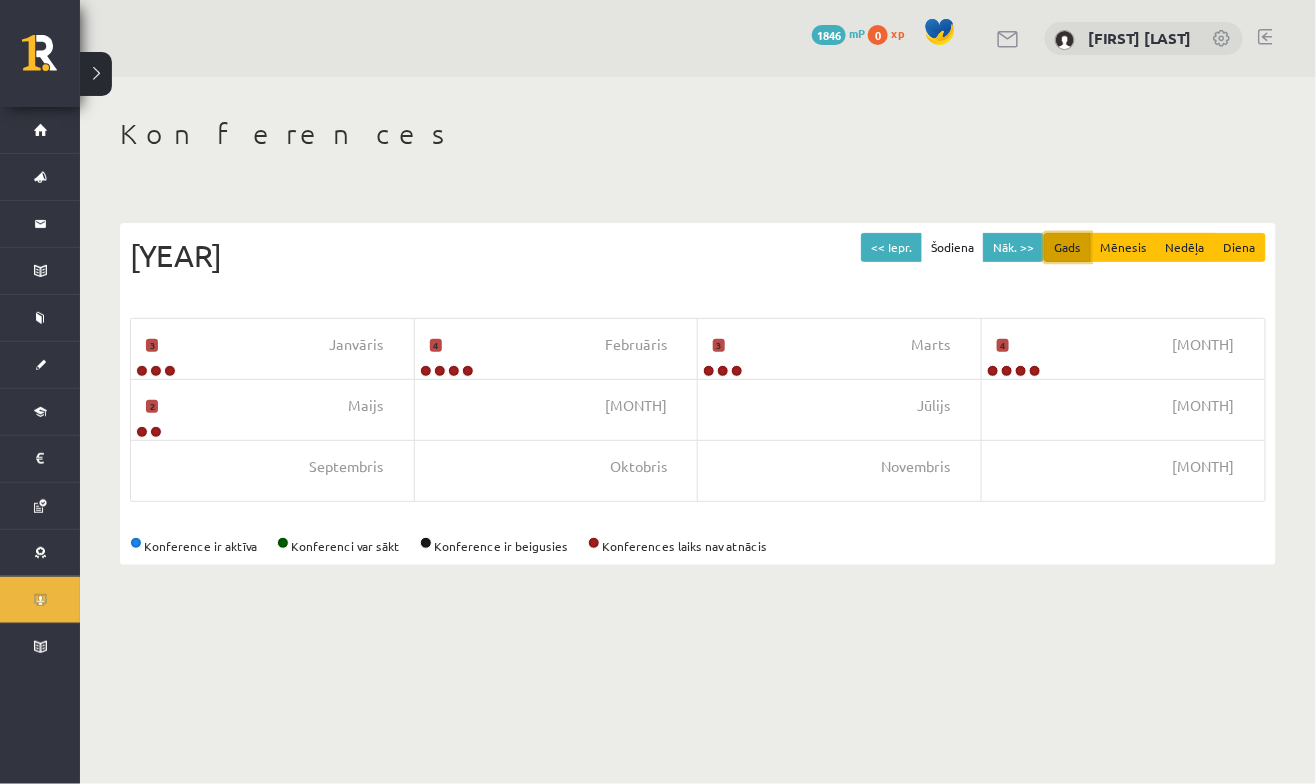click on "Gads" at bounding box center (1067, 247) 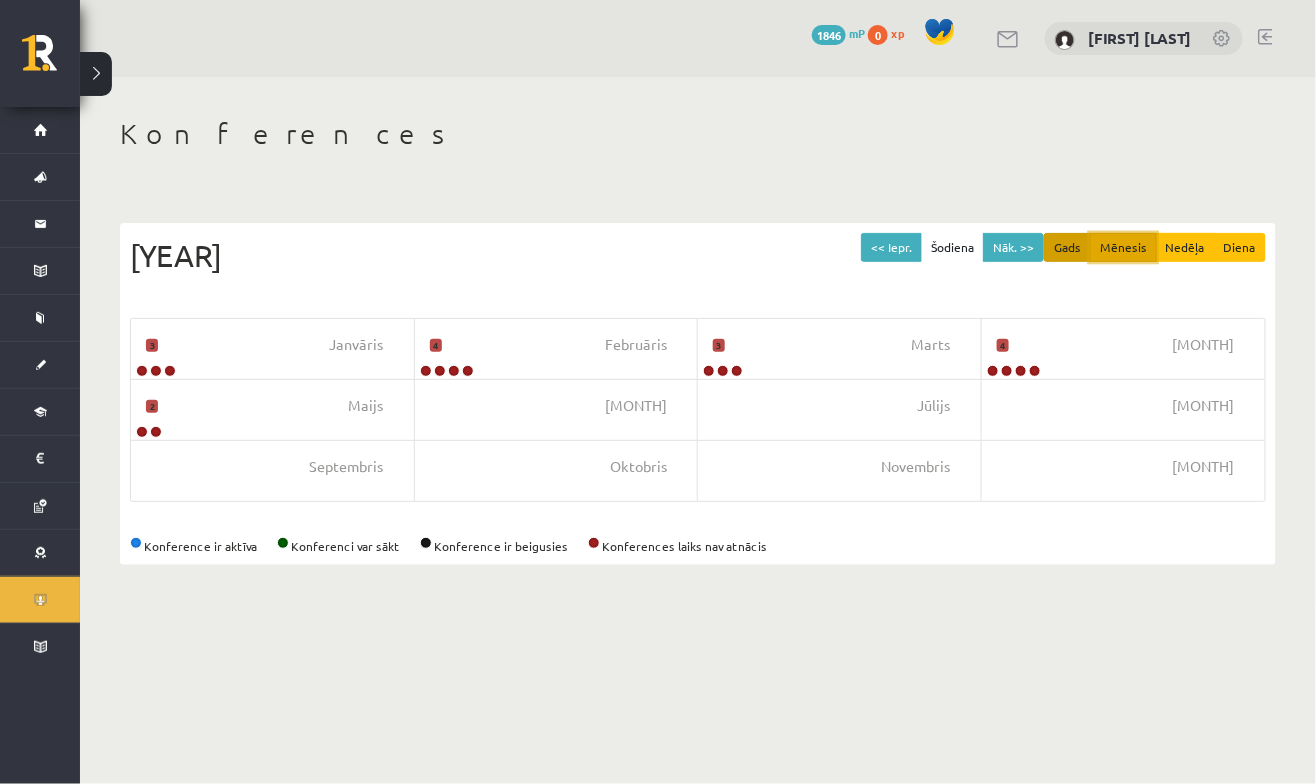 click on "Mēnesis" at bounding box center [1123, 247] 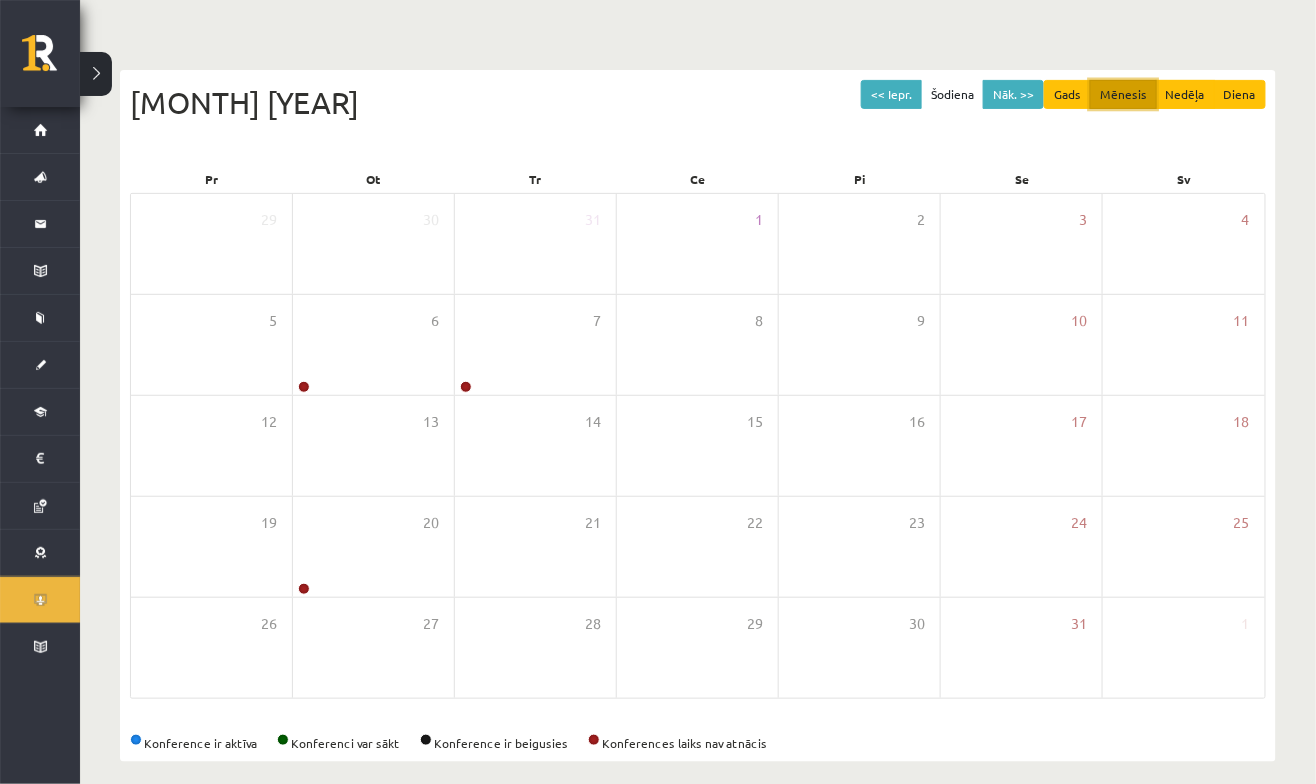 scroll, scrollTop: 157, scrollLeft: 0, axis: vertical 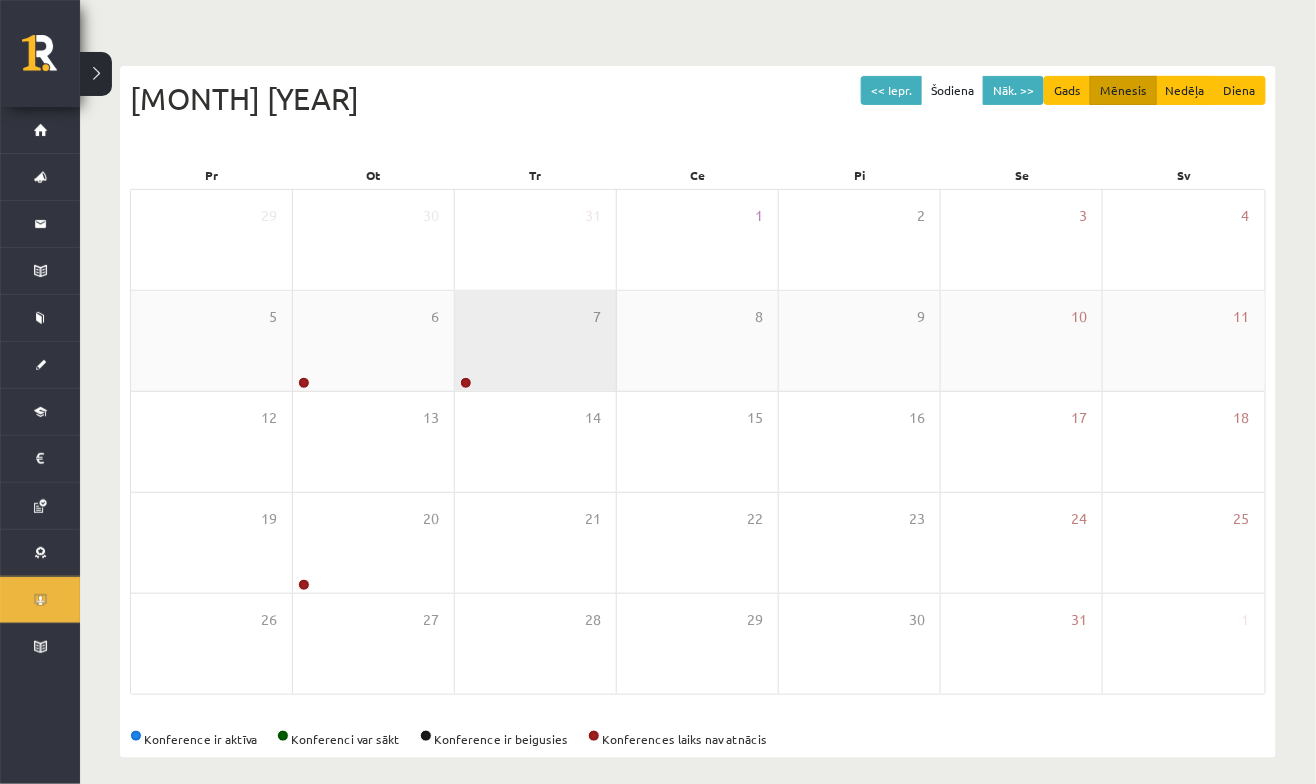 click on "7" at bounding box center (535, 341) 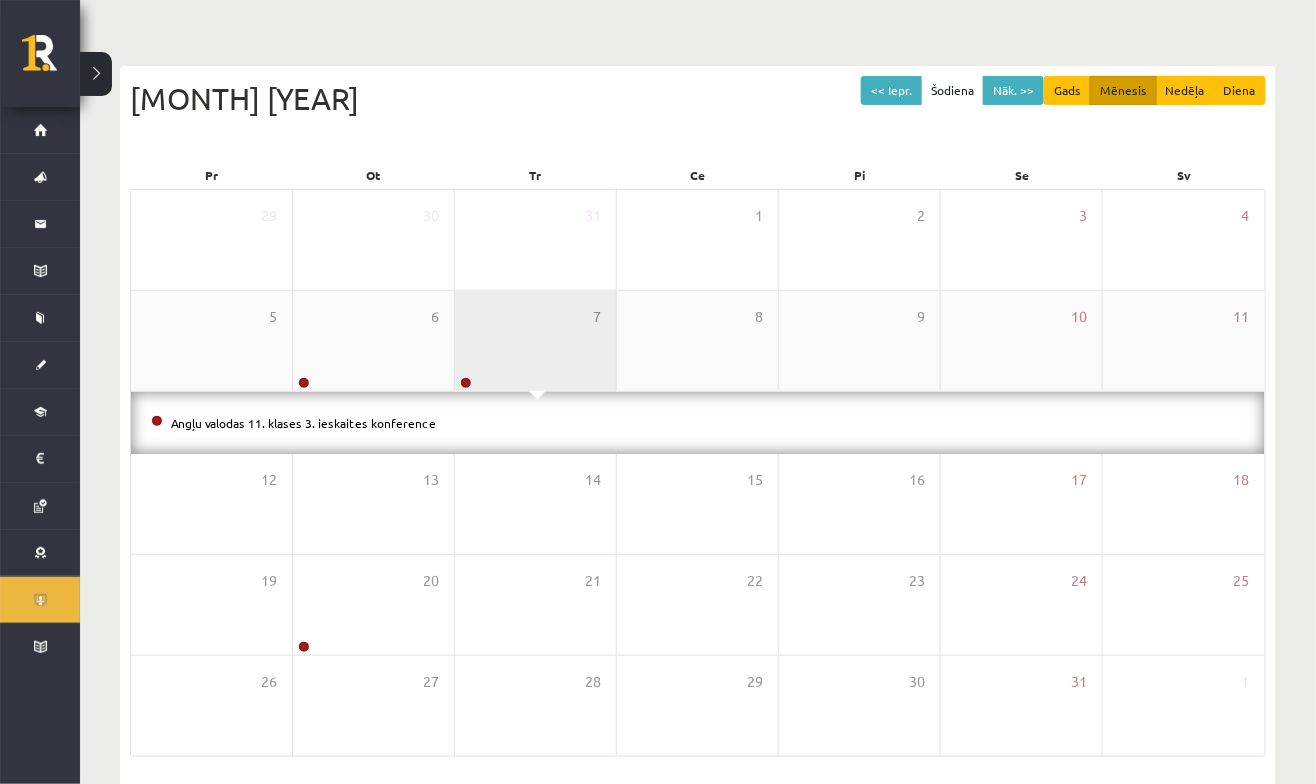 click on "7" at bounding box center [535, 341] 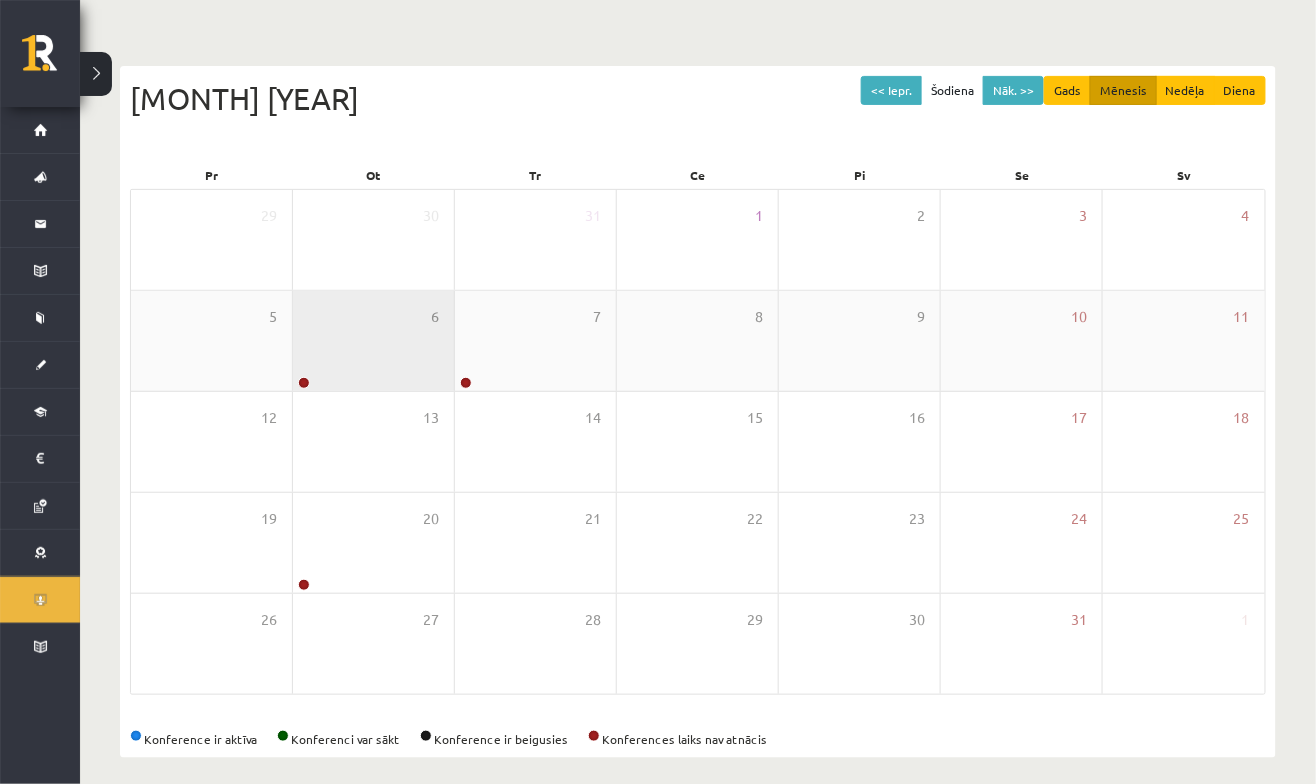 click on "6" at bounding box center (373, 341) 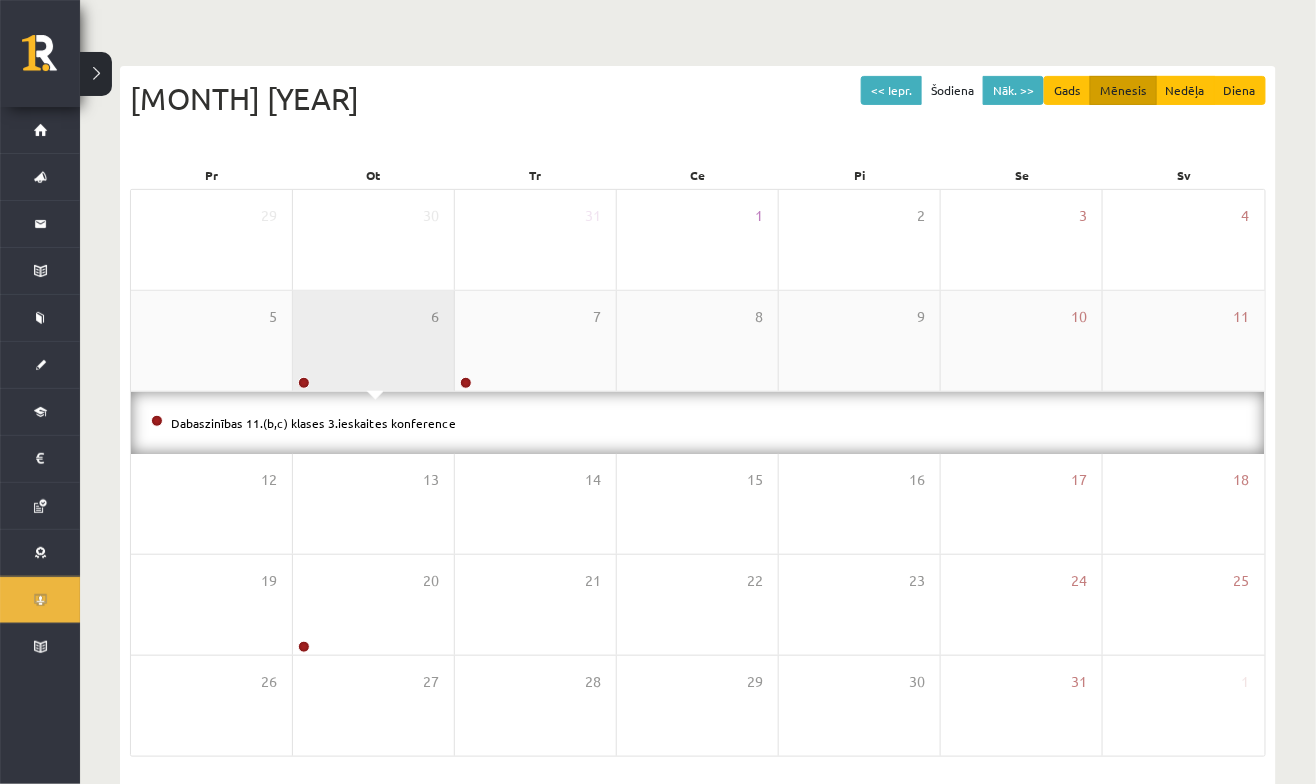 click on "6" at bounding box center [373, 341] 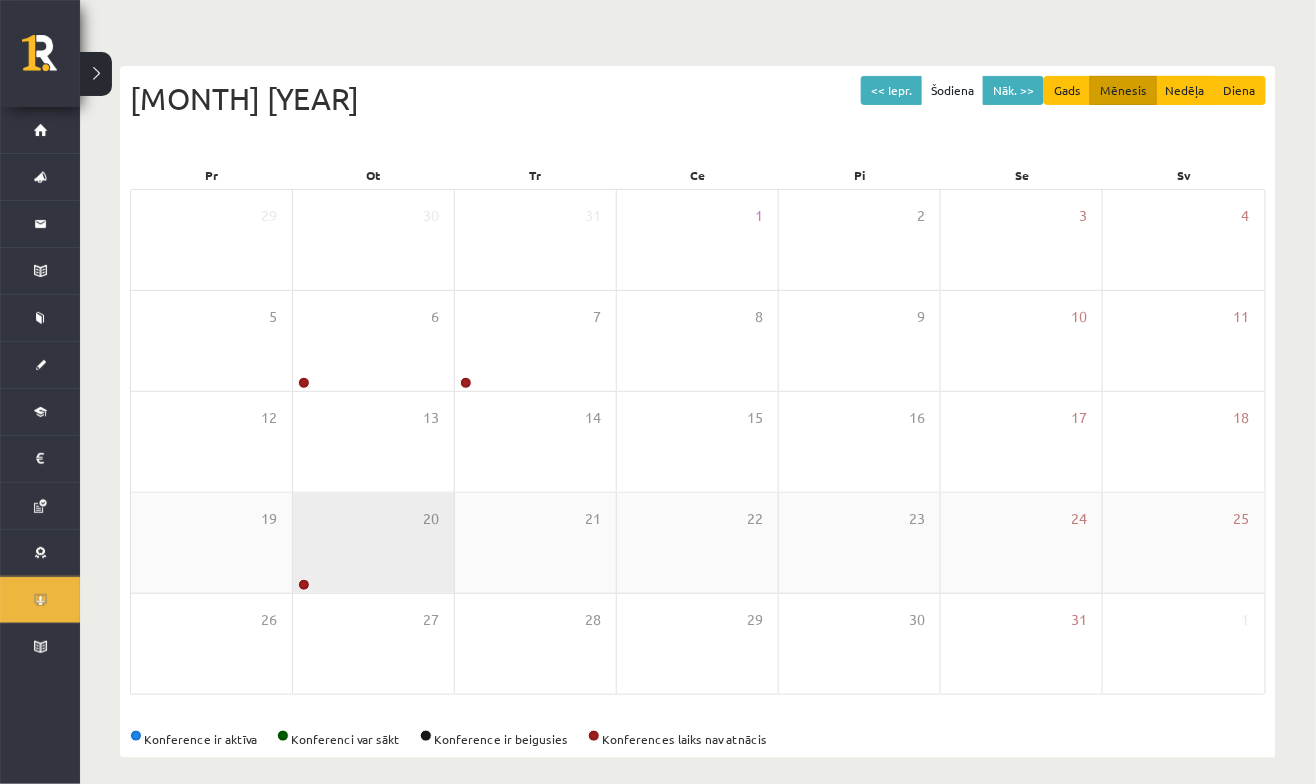 click on "20" at bounding box center [373, 543] 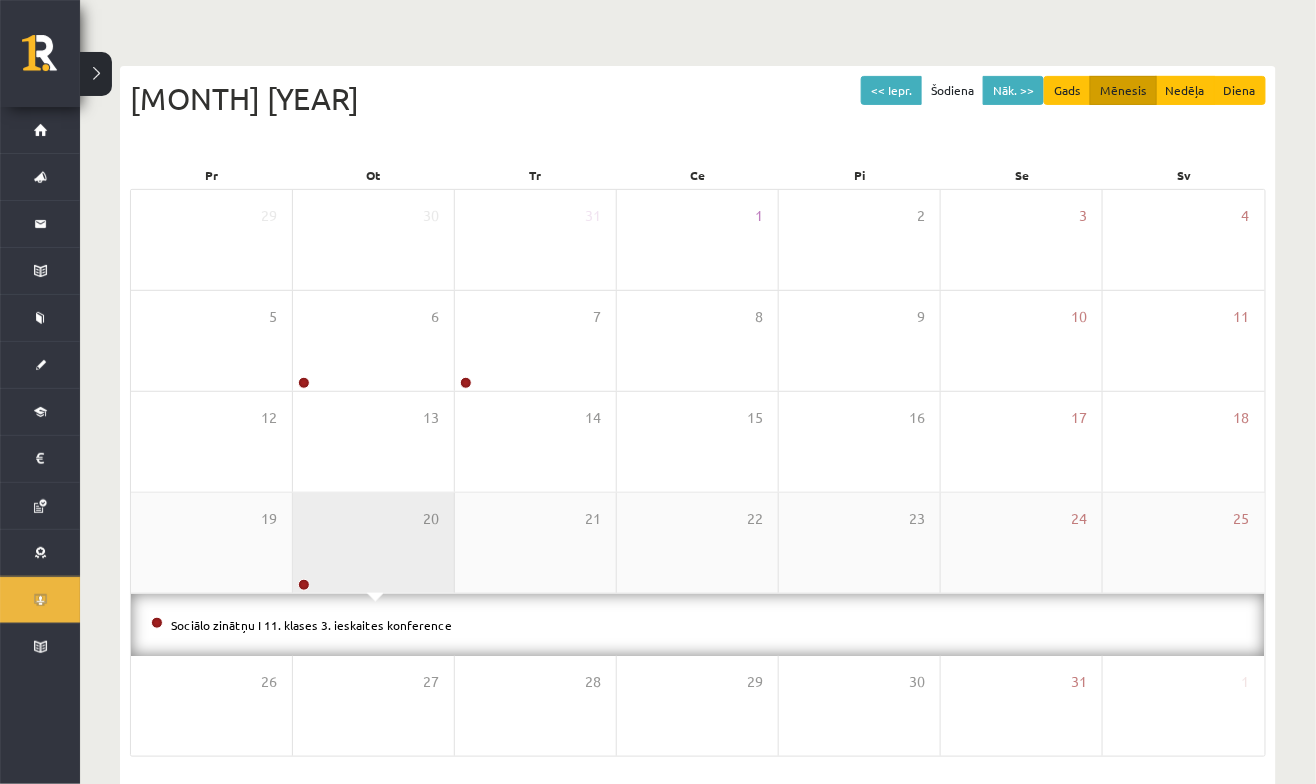 click on "20" at bounding box center (373, 543) 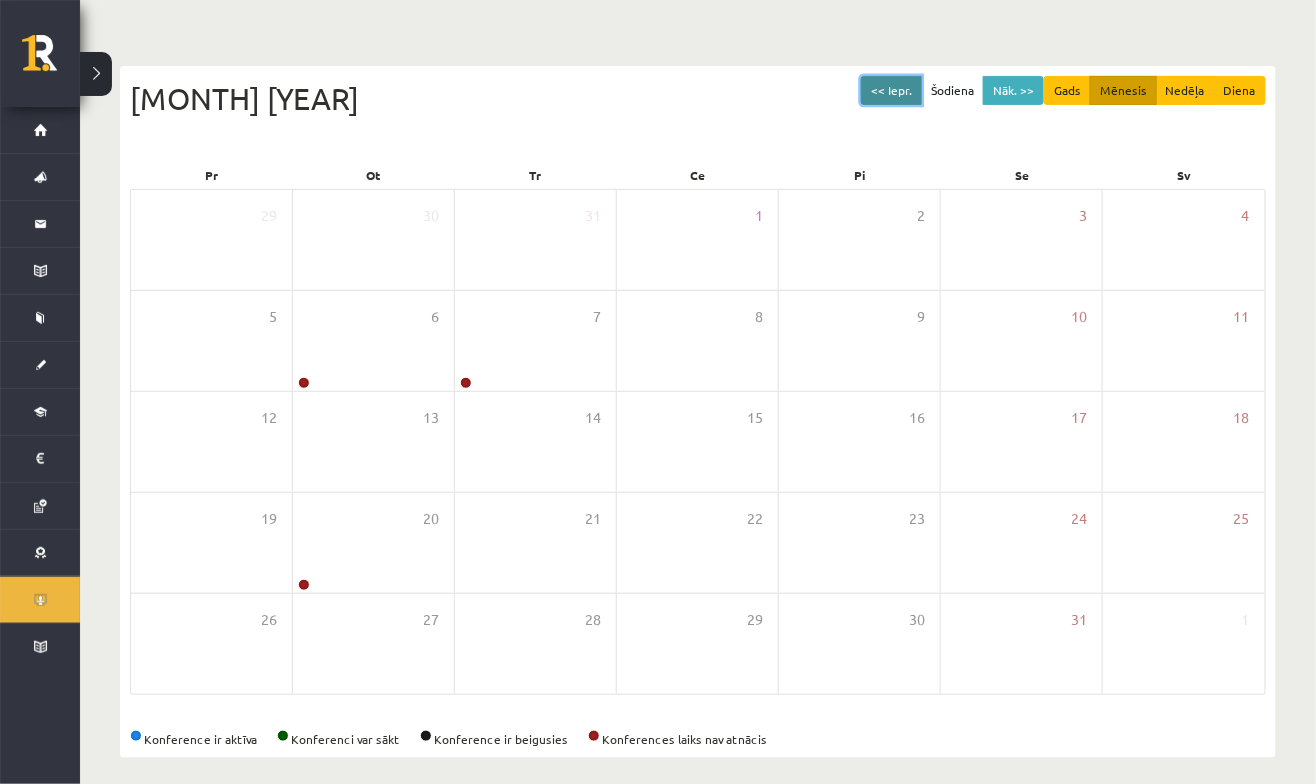 click on "<< Iepr." at bounding box center [891, 90] 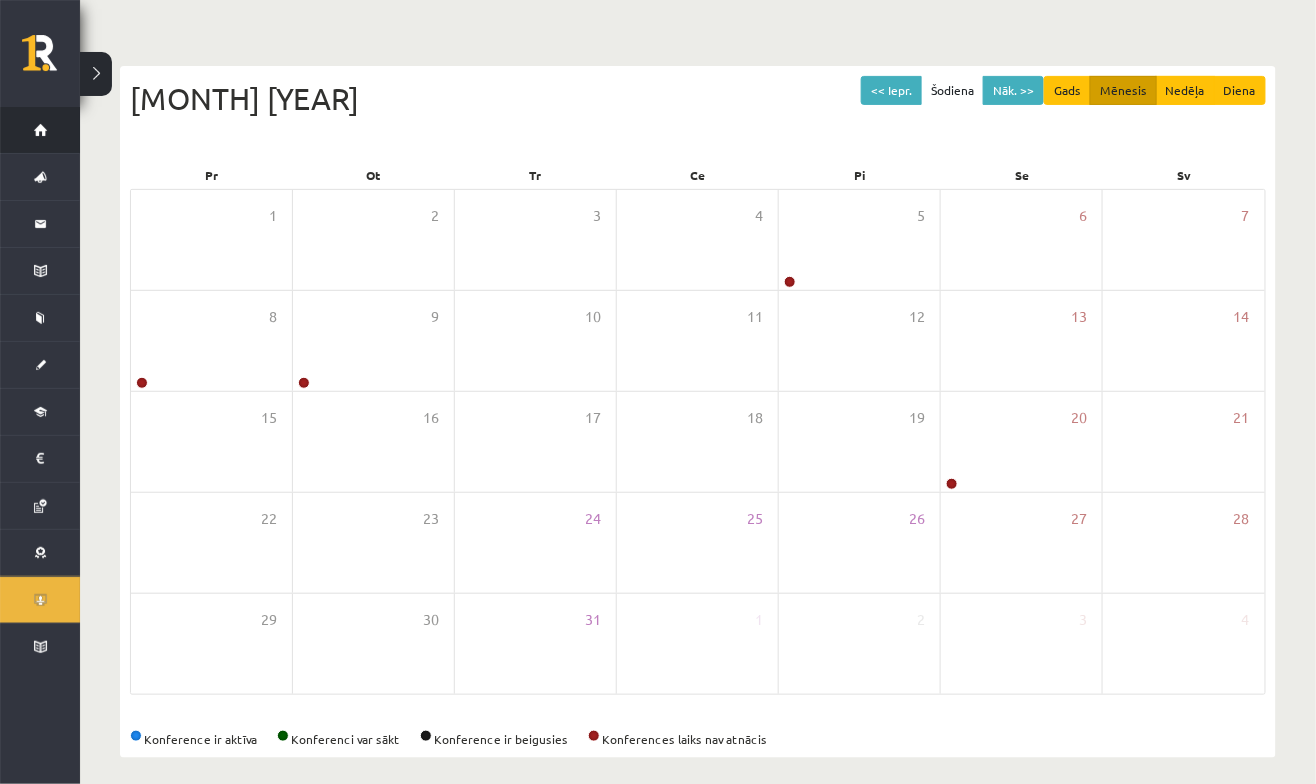 click on "Sākums" at bounding box center [25, 130] 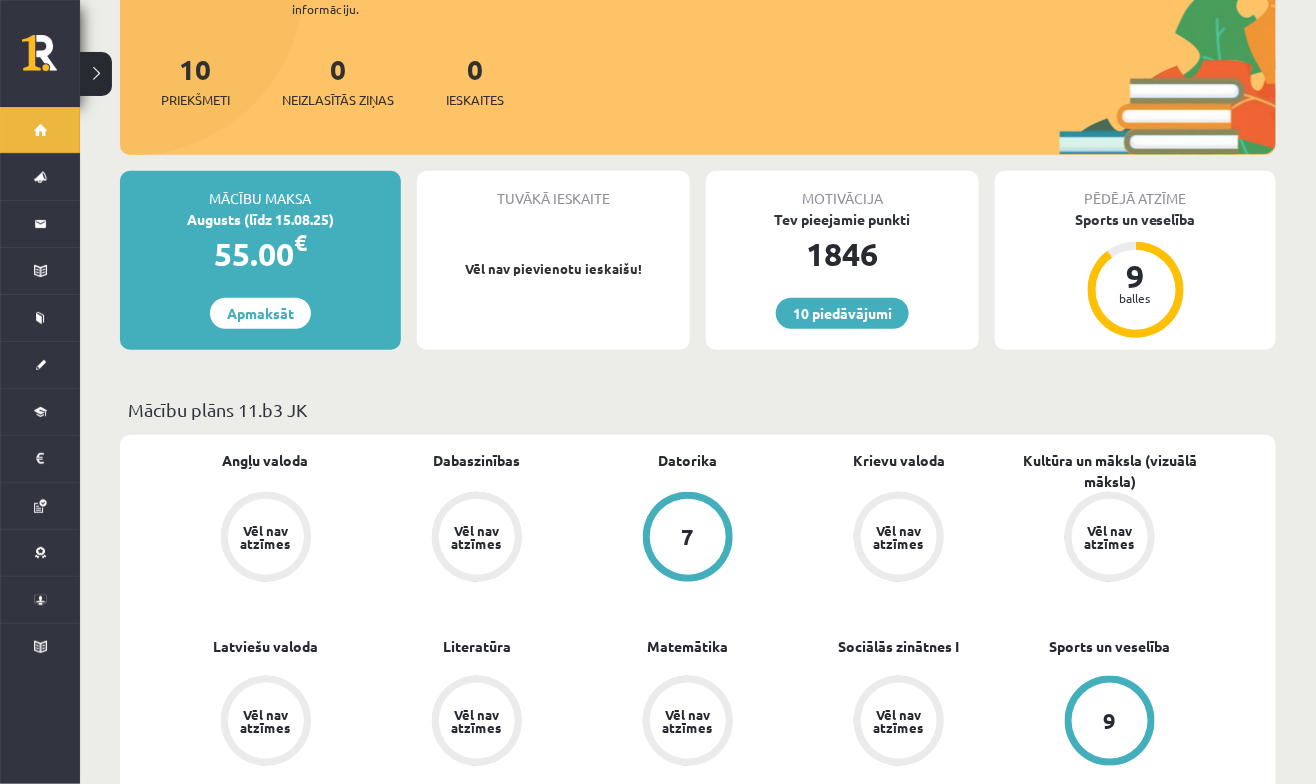 scroll, scrollTop: 0, scrollLeft: 0, axis: both 